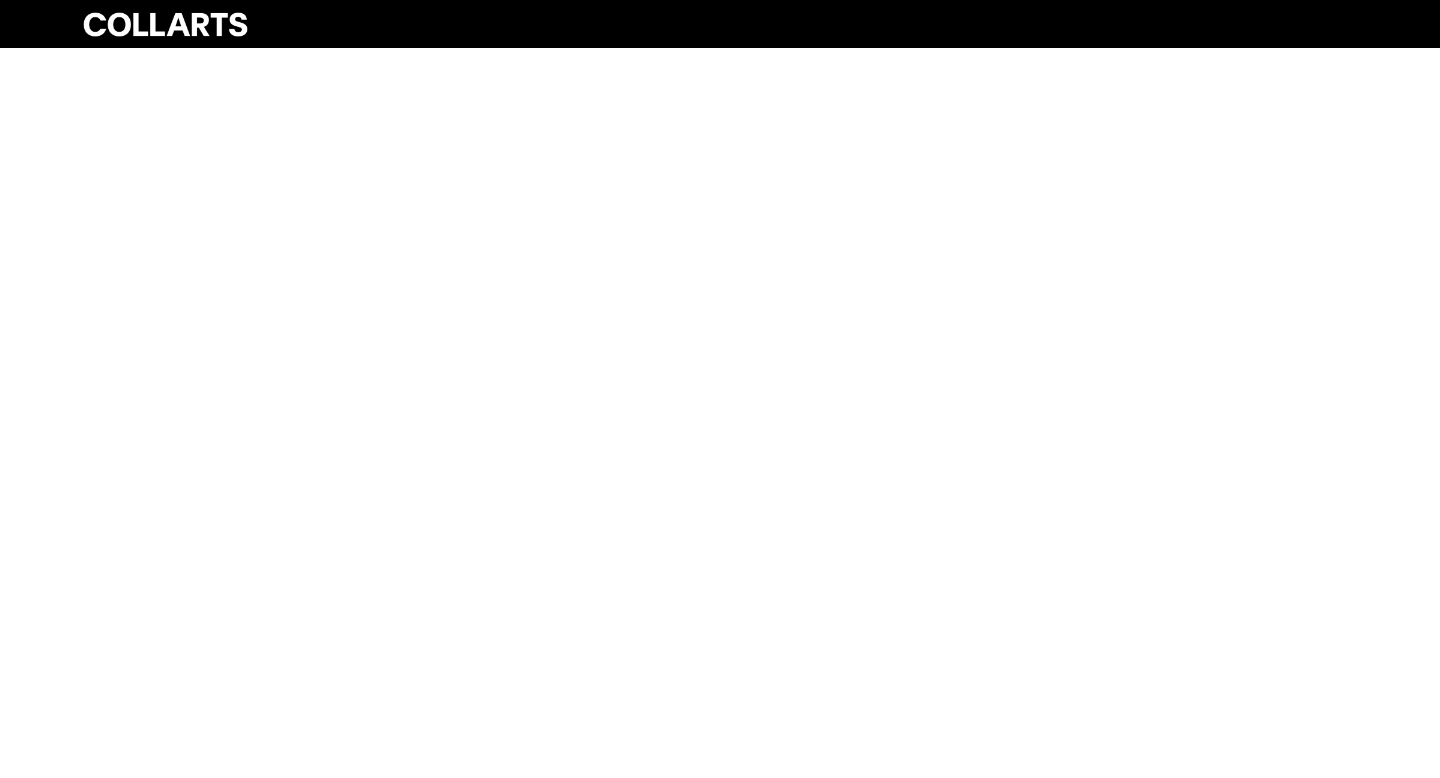 scroll, scrollTop: 0, scrollLeft: 0, axis: both 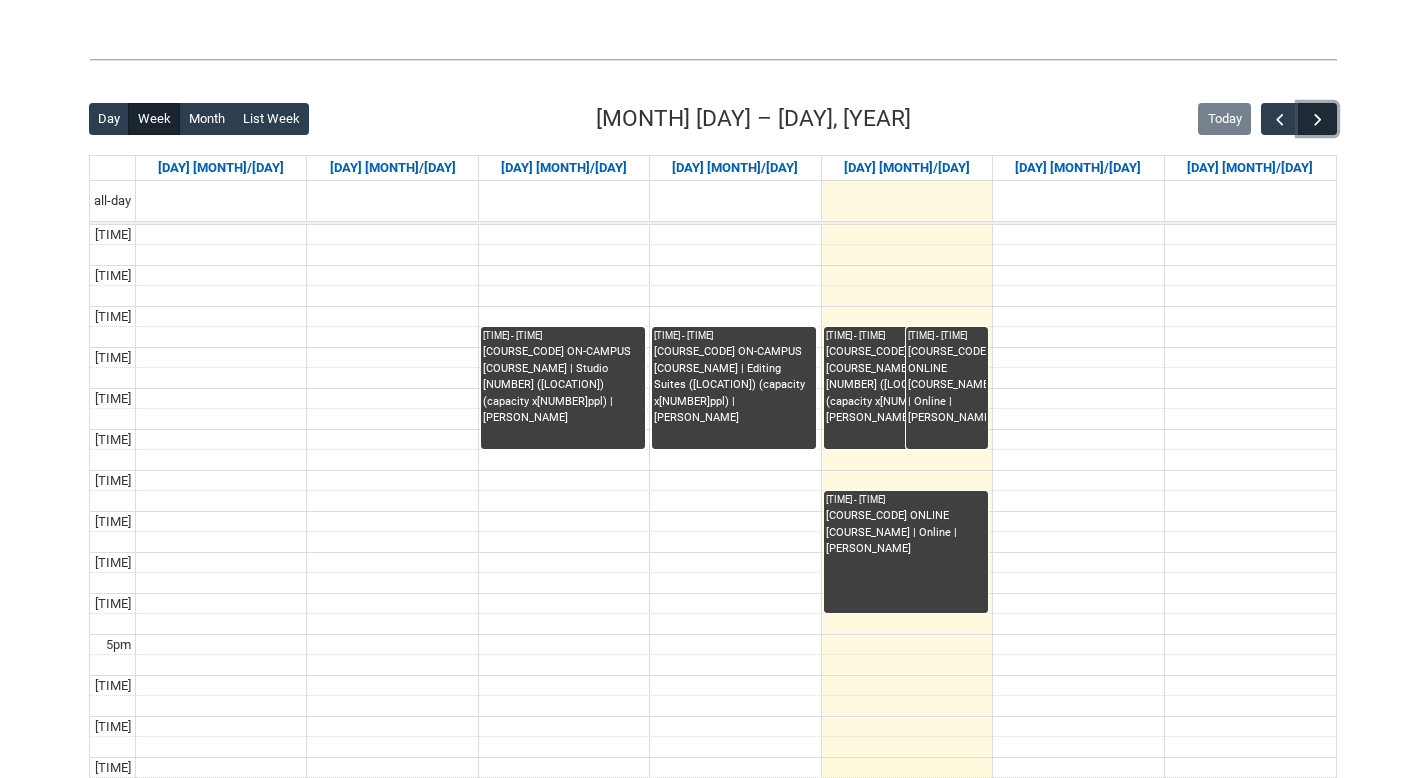 click at bounding box center (1318, 120) 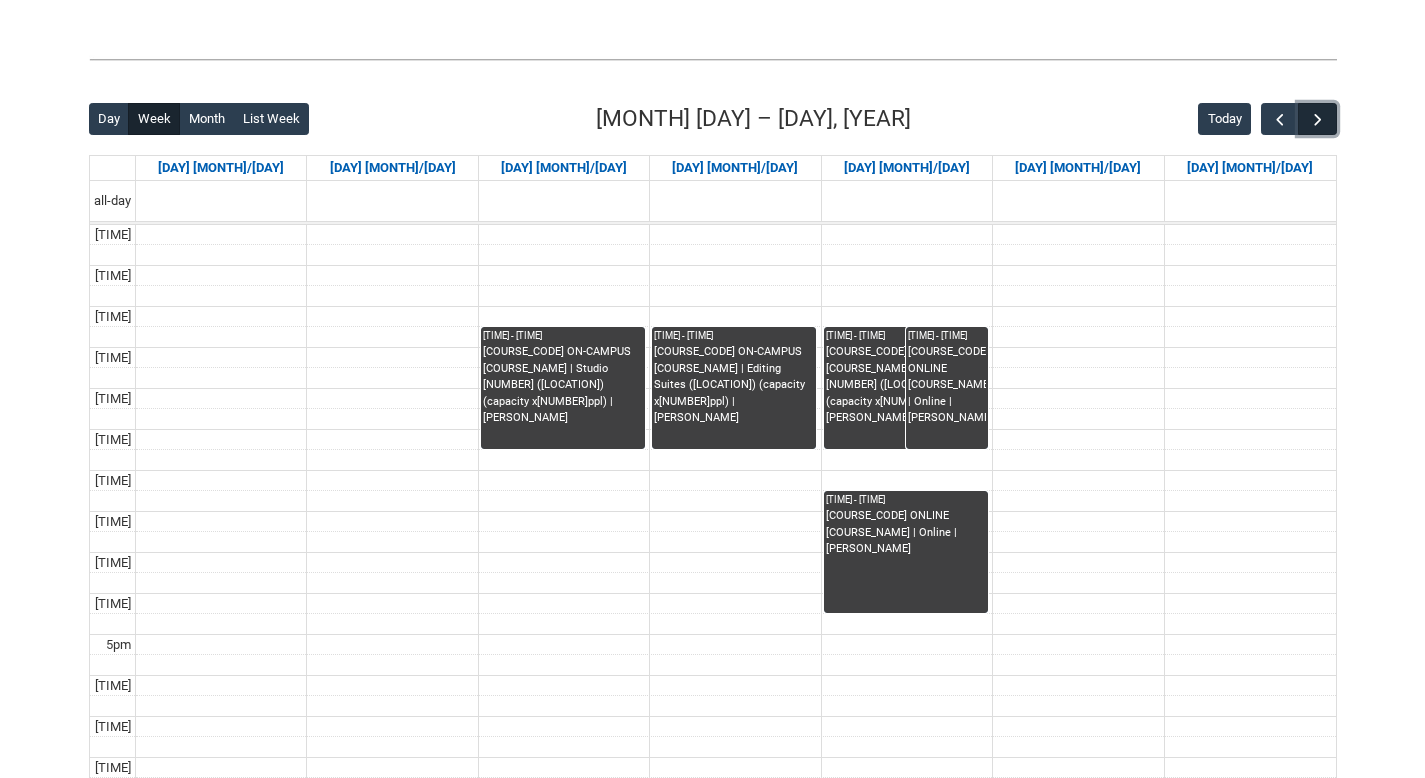 click at bounding box center (1318, 120) 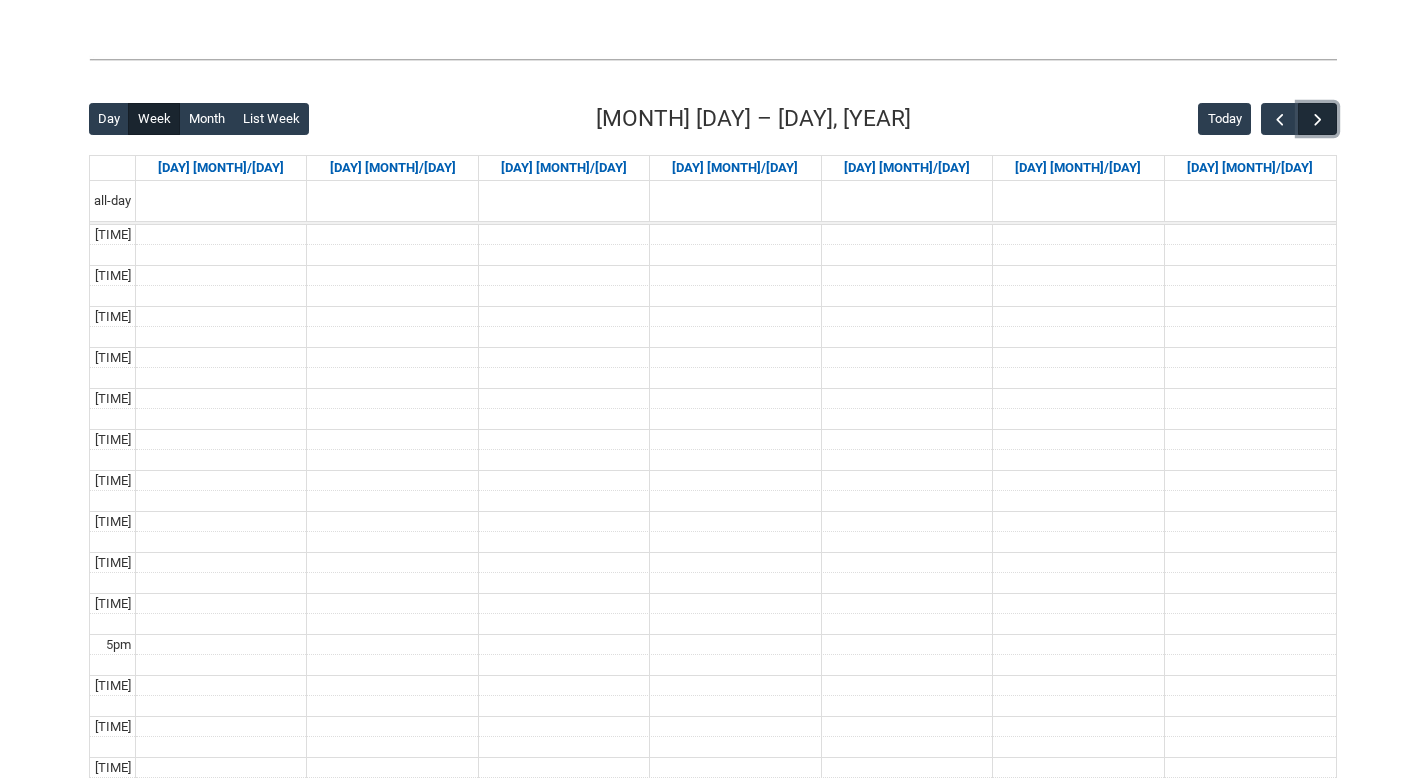 click at bounding box center (1318, 120) 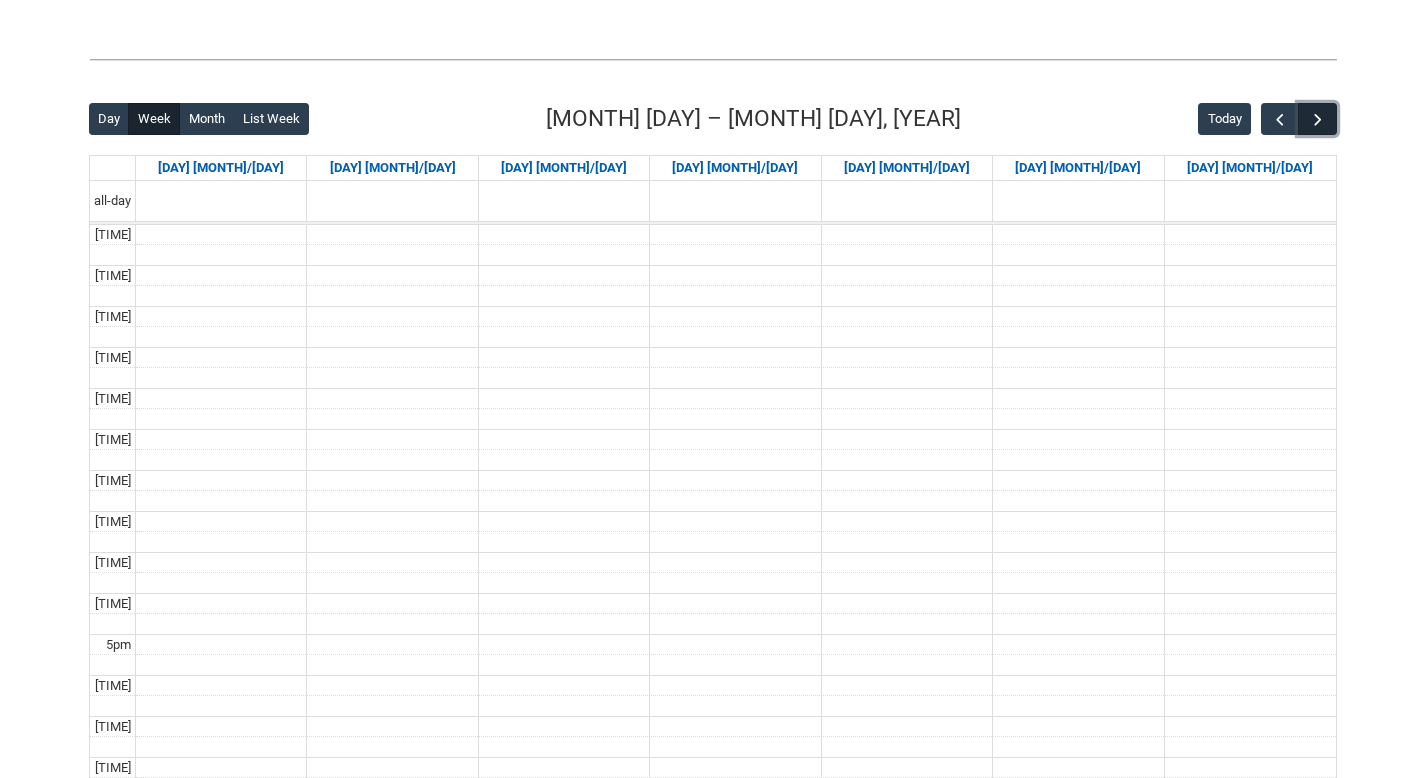 click at bounding box center [1318, 120] 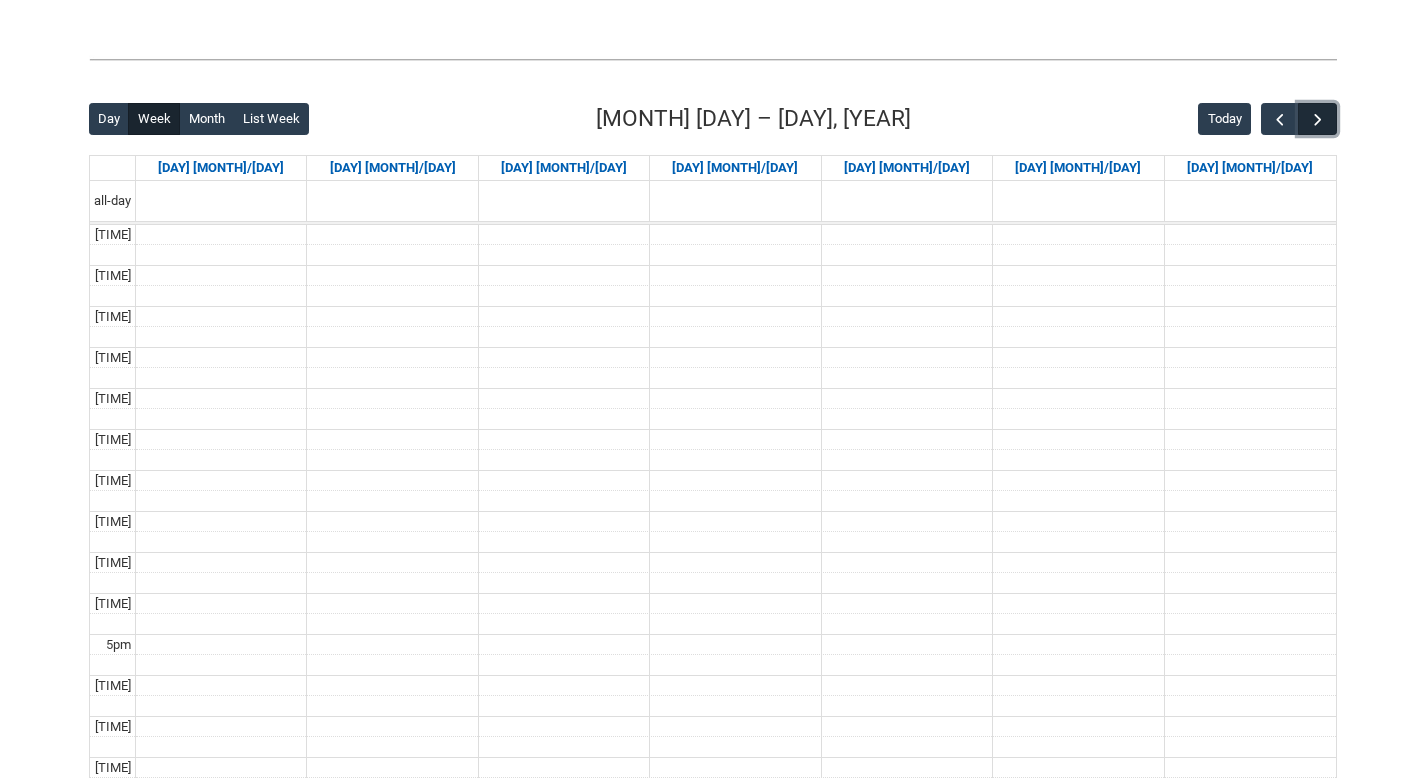 click at bounding box center (1318, 120) 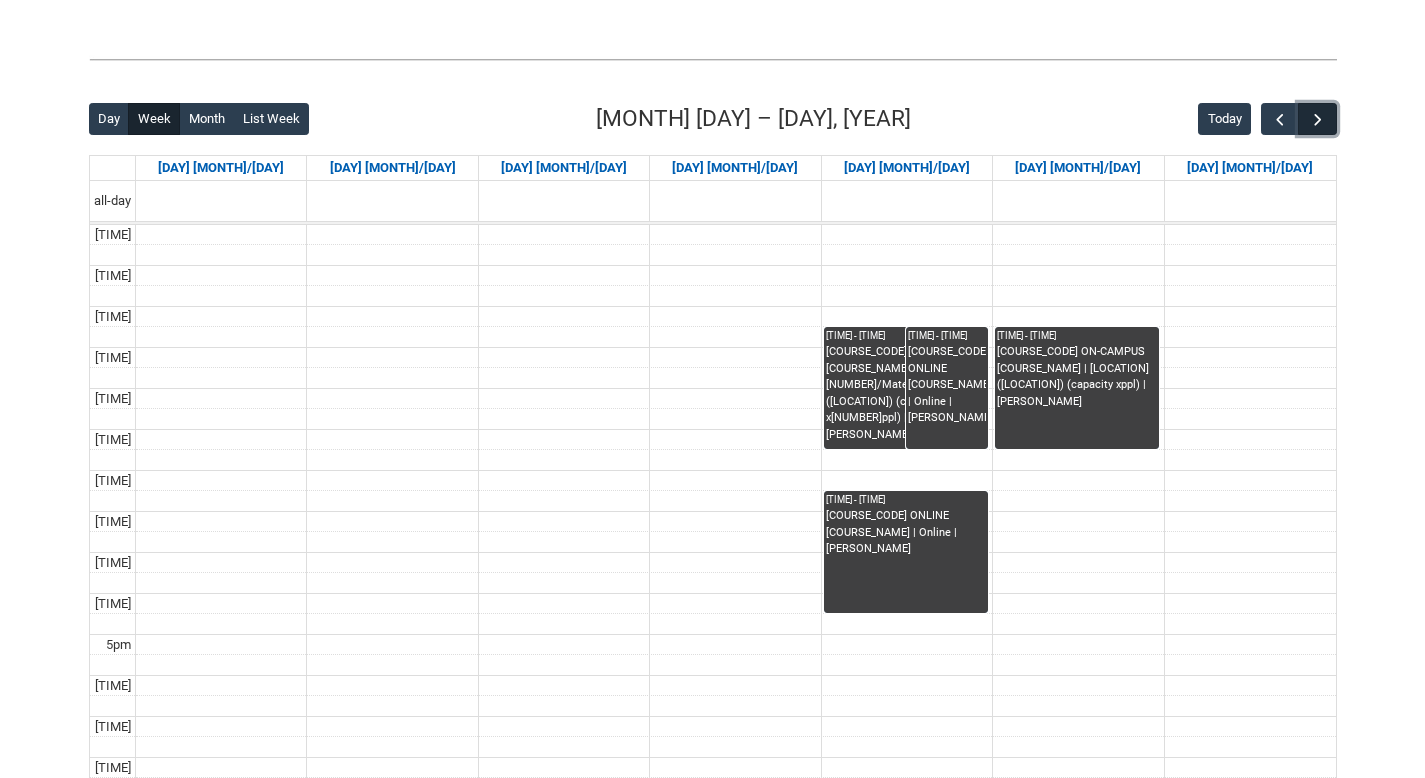 click at bounding box center [1318, 120] 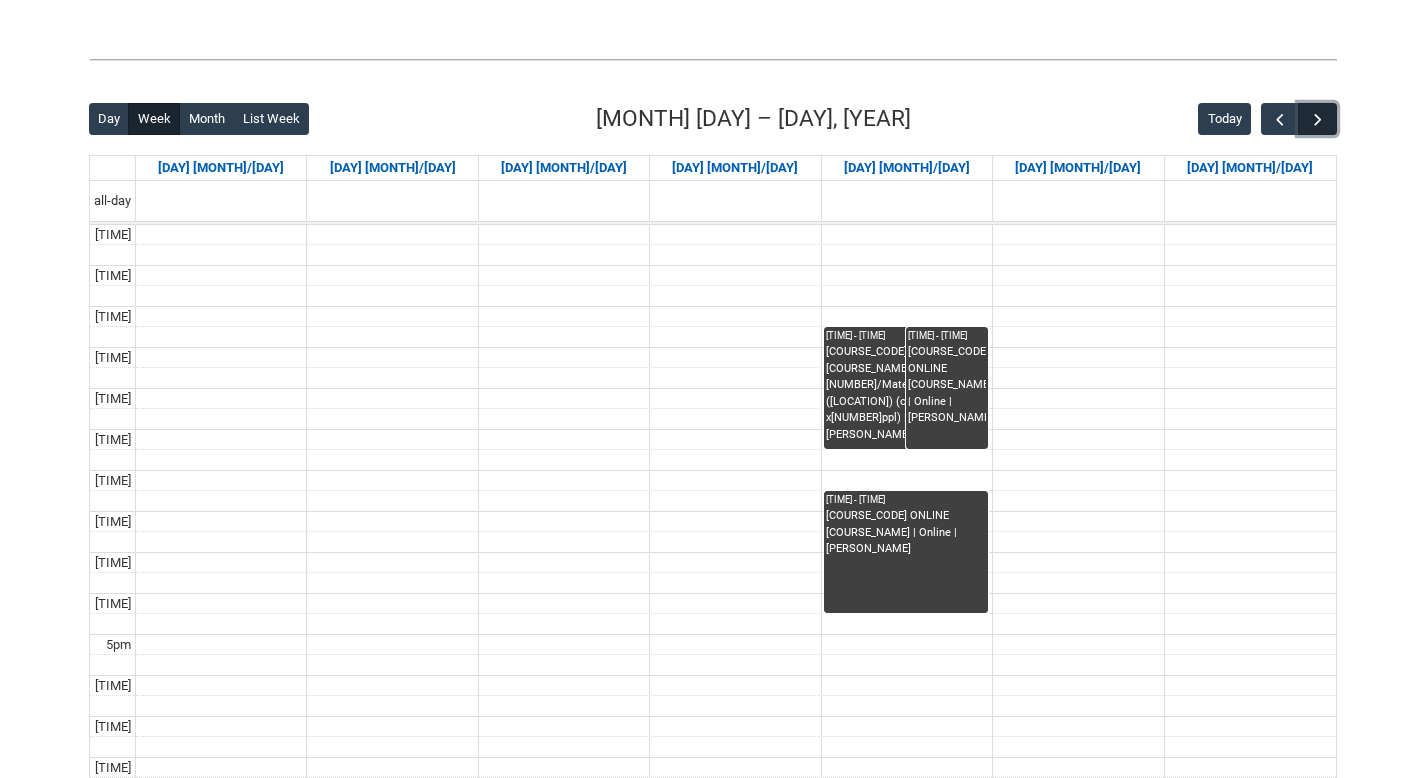 click at bounding box center [1318, 120] 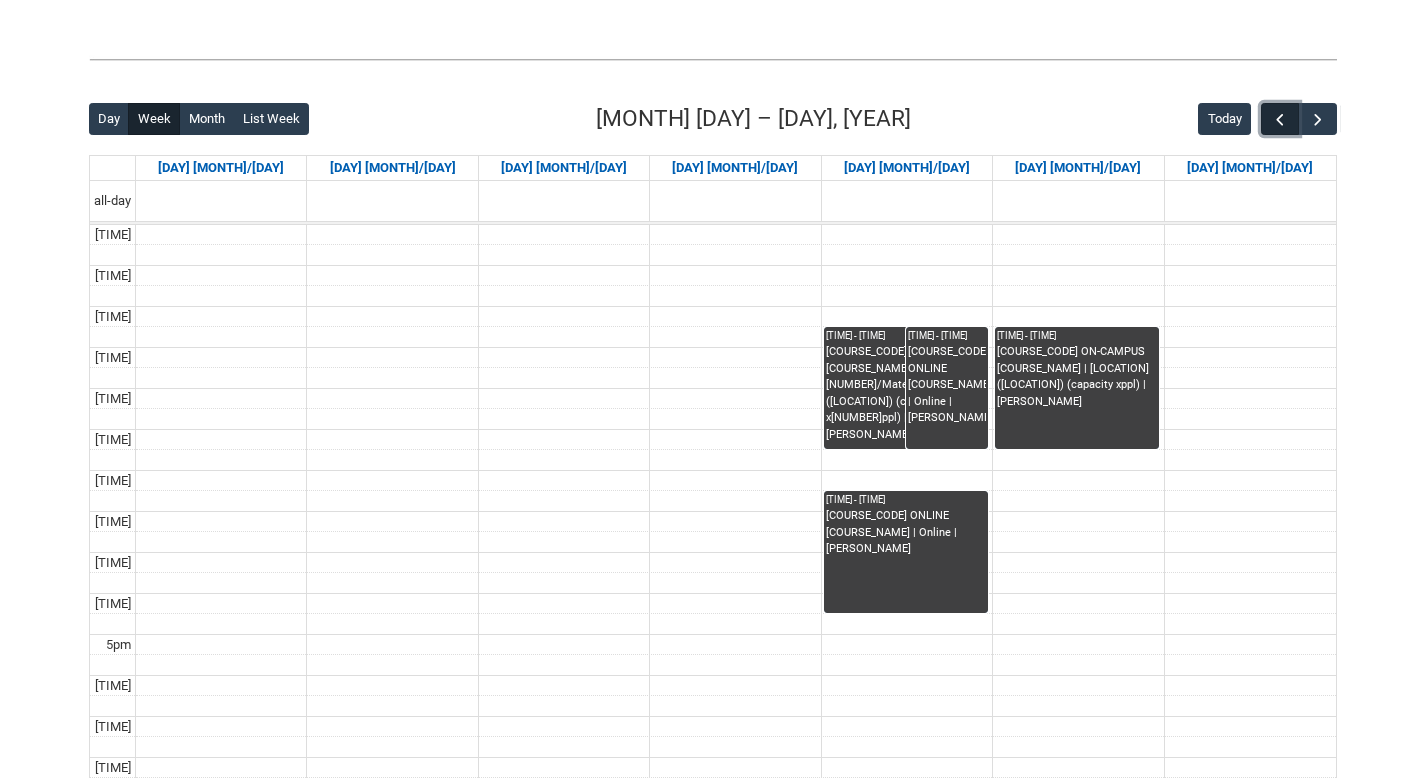 click at bounding box center (1280, 120) 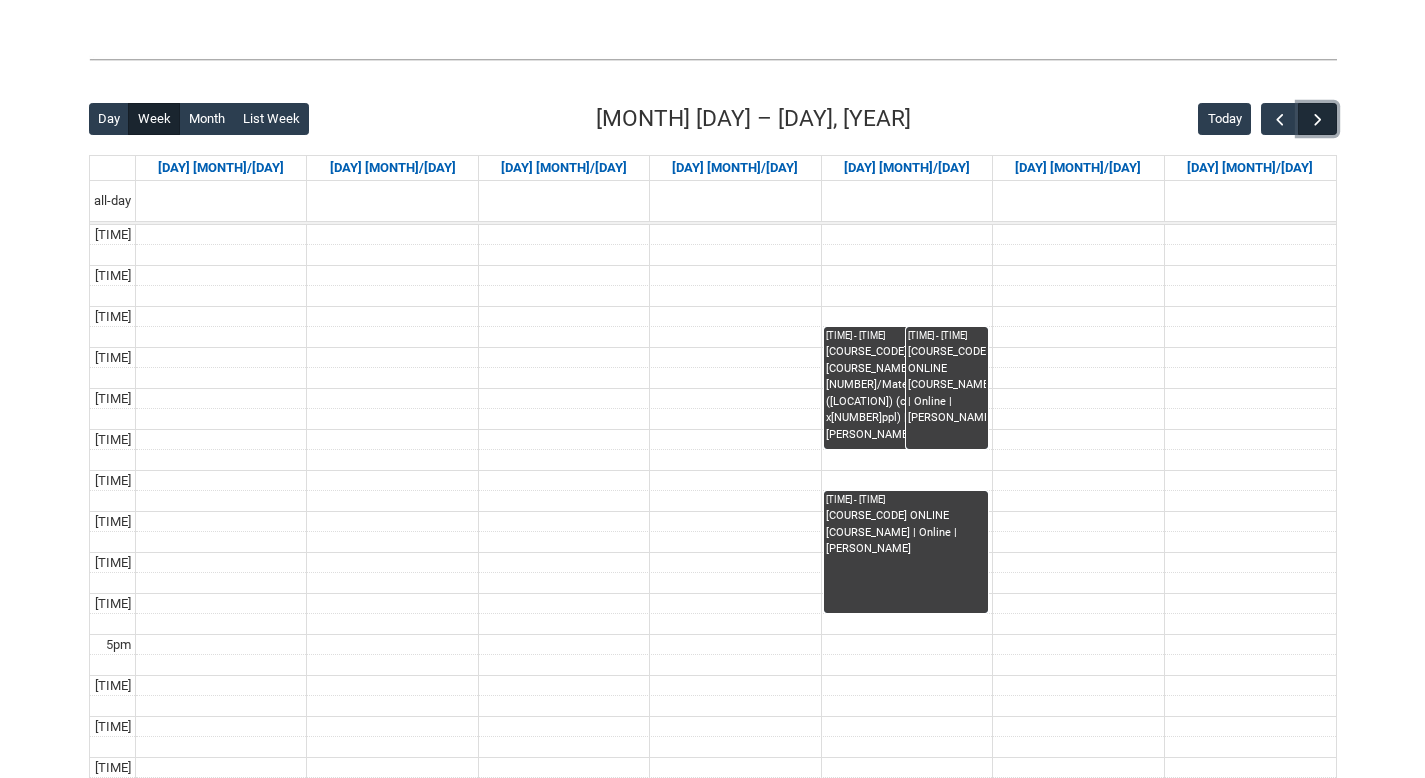 click at bounding box center (1318, 120) 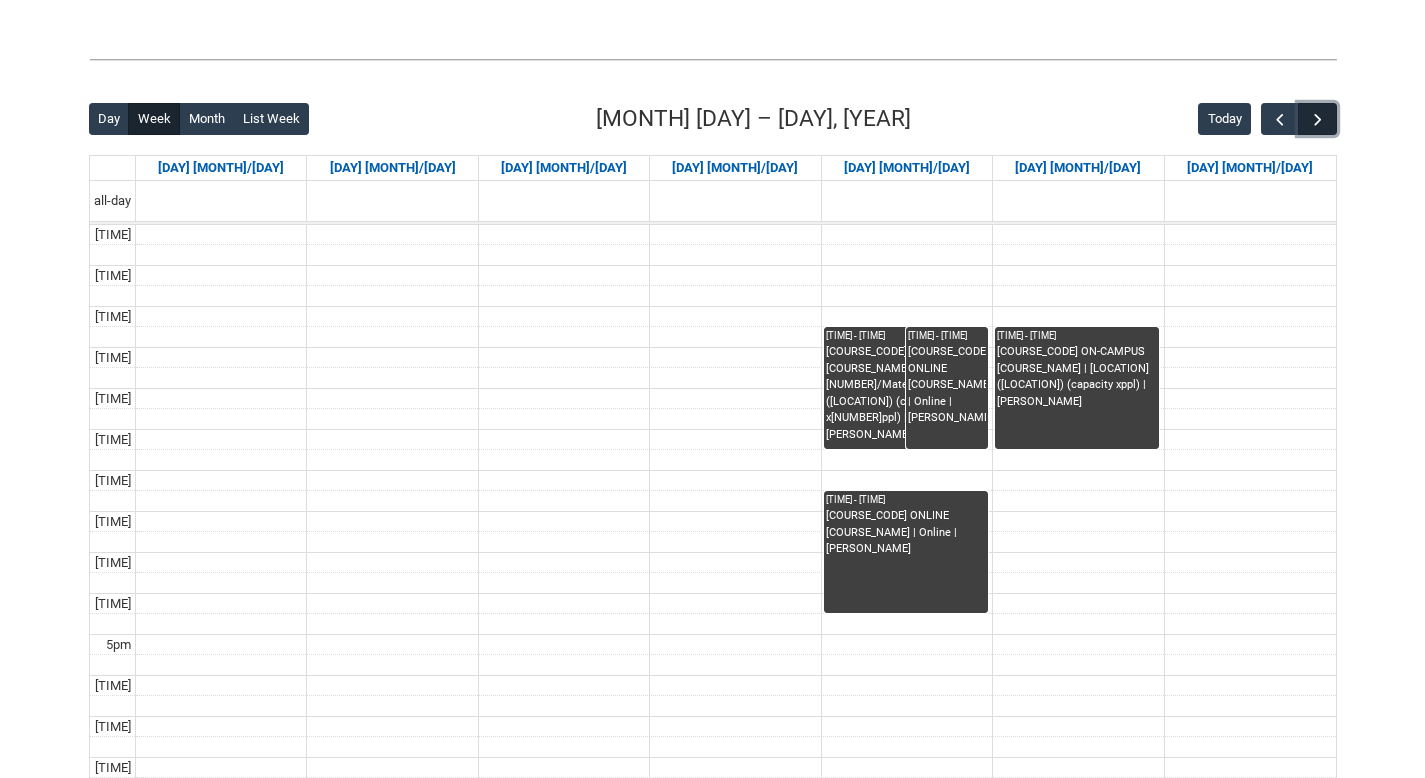 click at bounding box center [1318, 120] 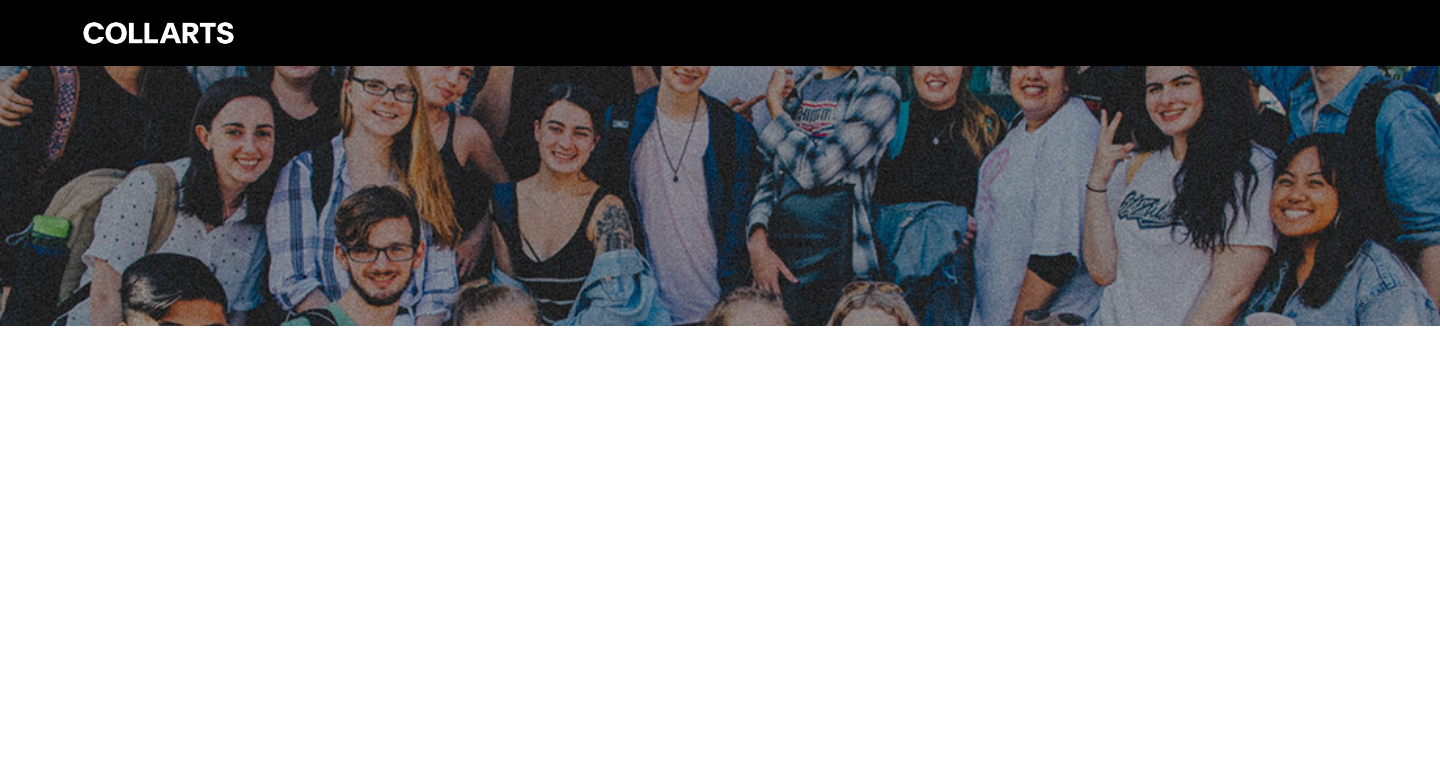 scroll, scrollTop: 0, scrollLeft: 0, axis: both 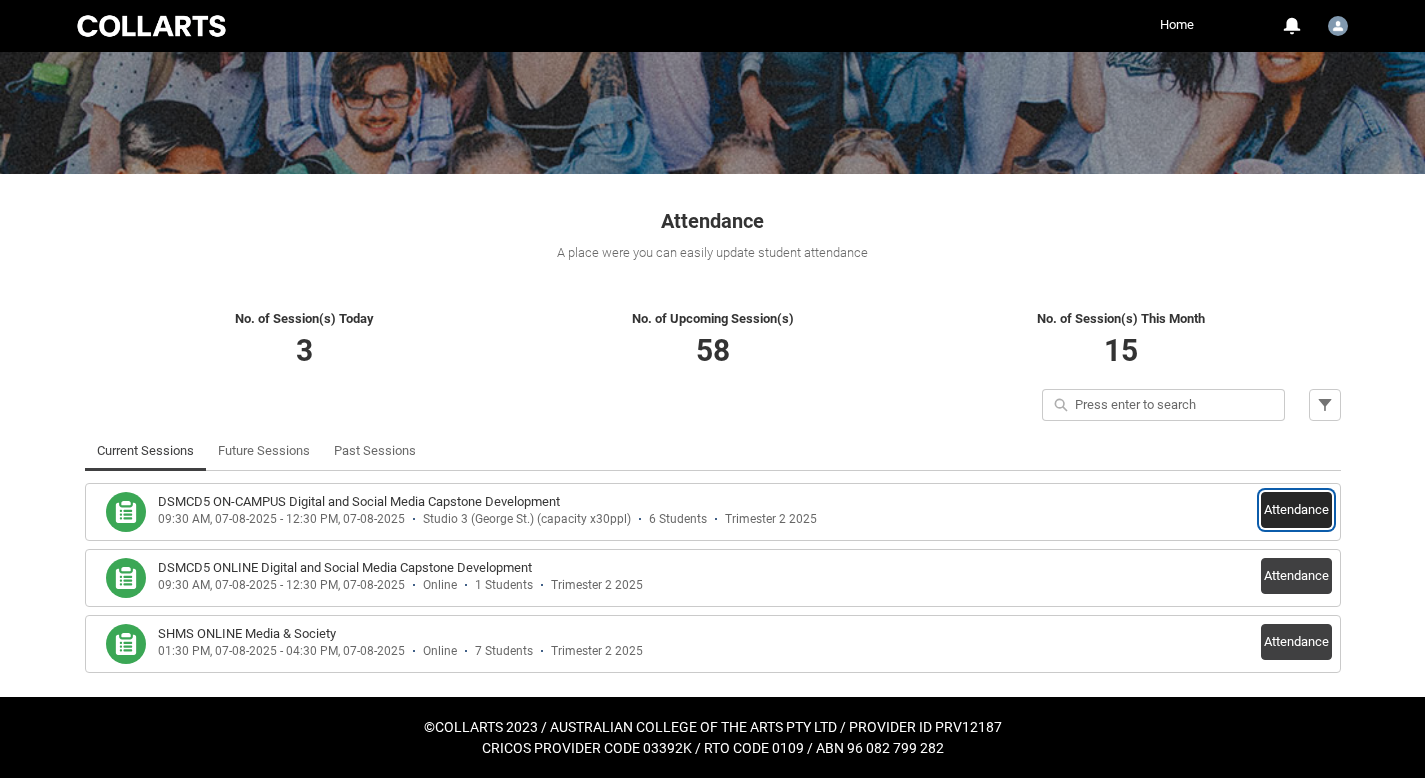 click on "Attendance" at bounding box center (1296, 510) 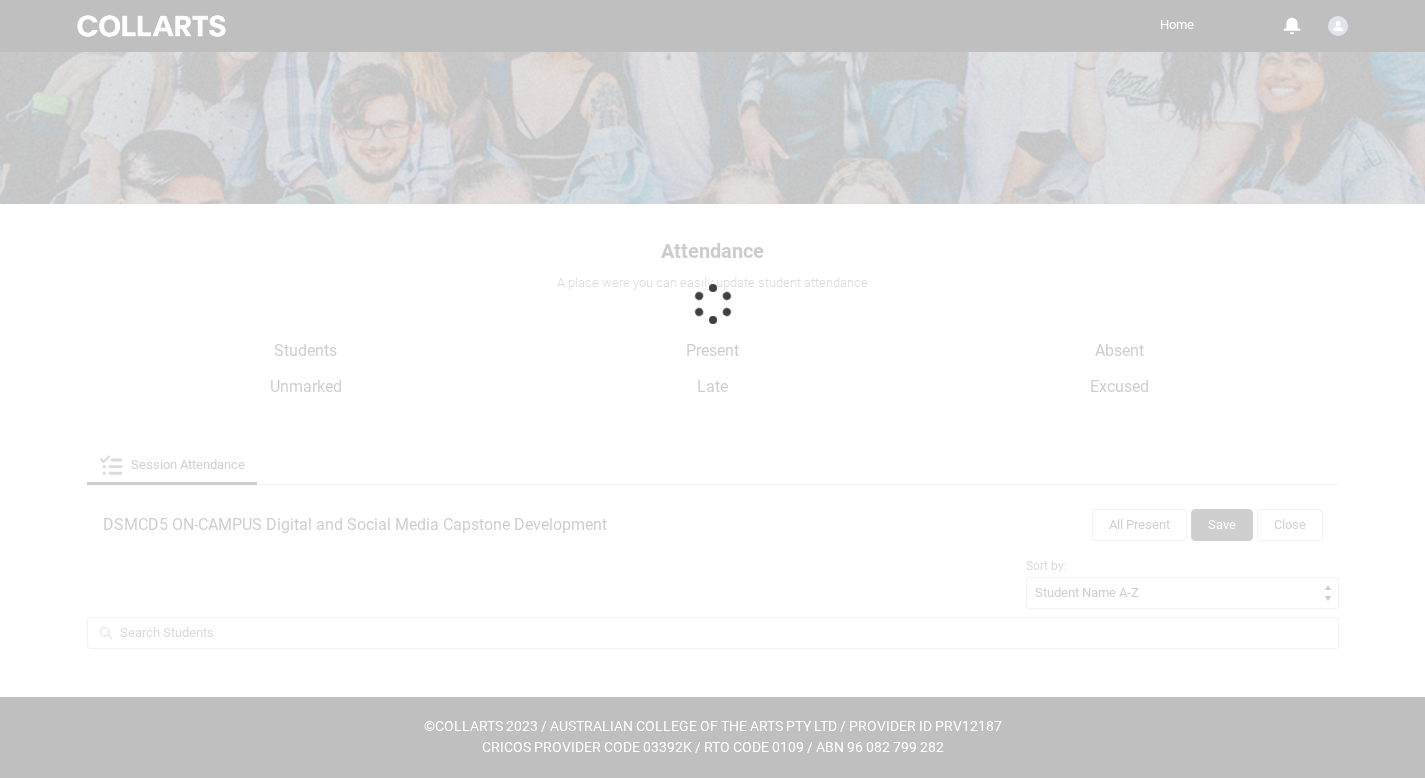scroll, scrollTop: 170, scrollLeft: 0, axis: vertical 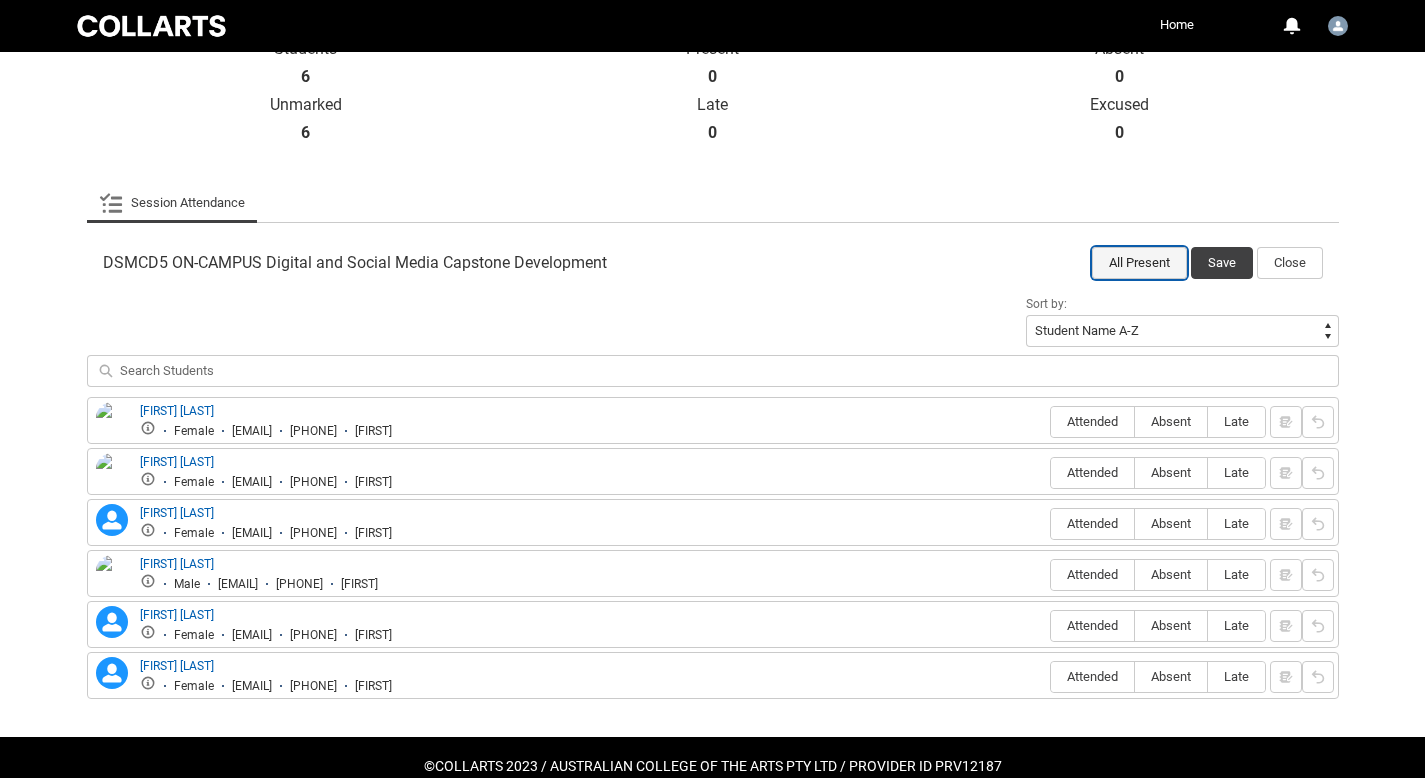 click on "All Present" at bounding box center (1139, 263) 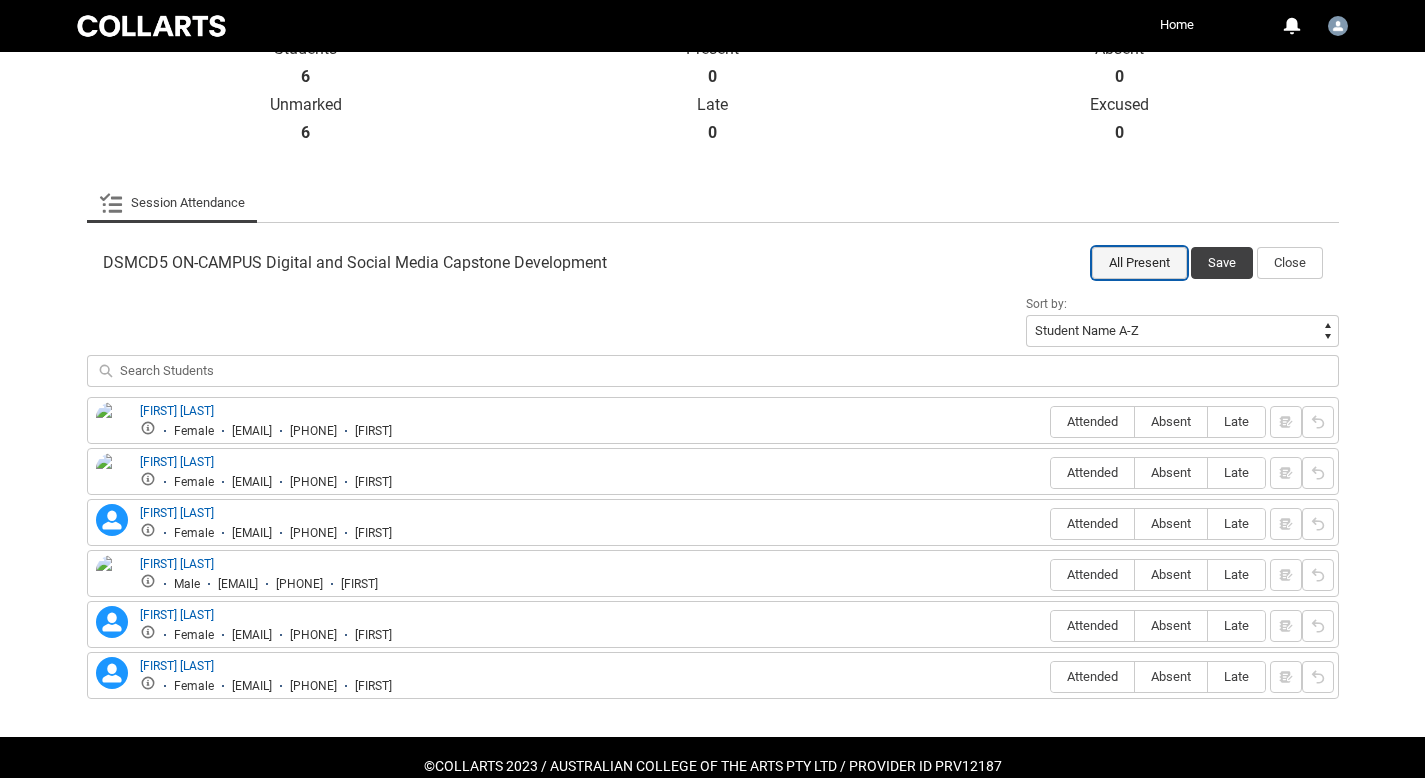 radio on "true" 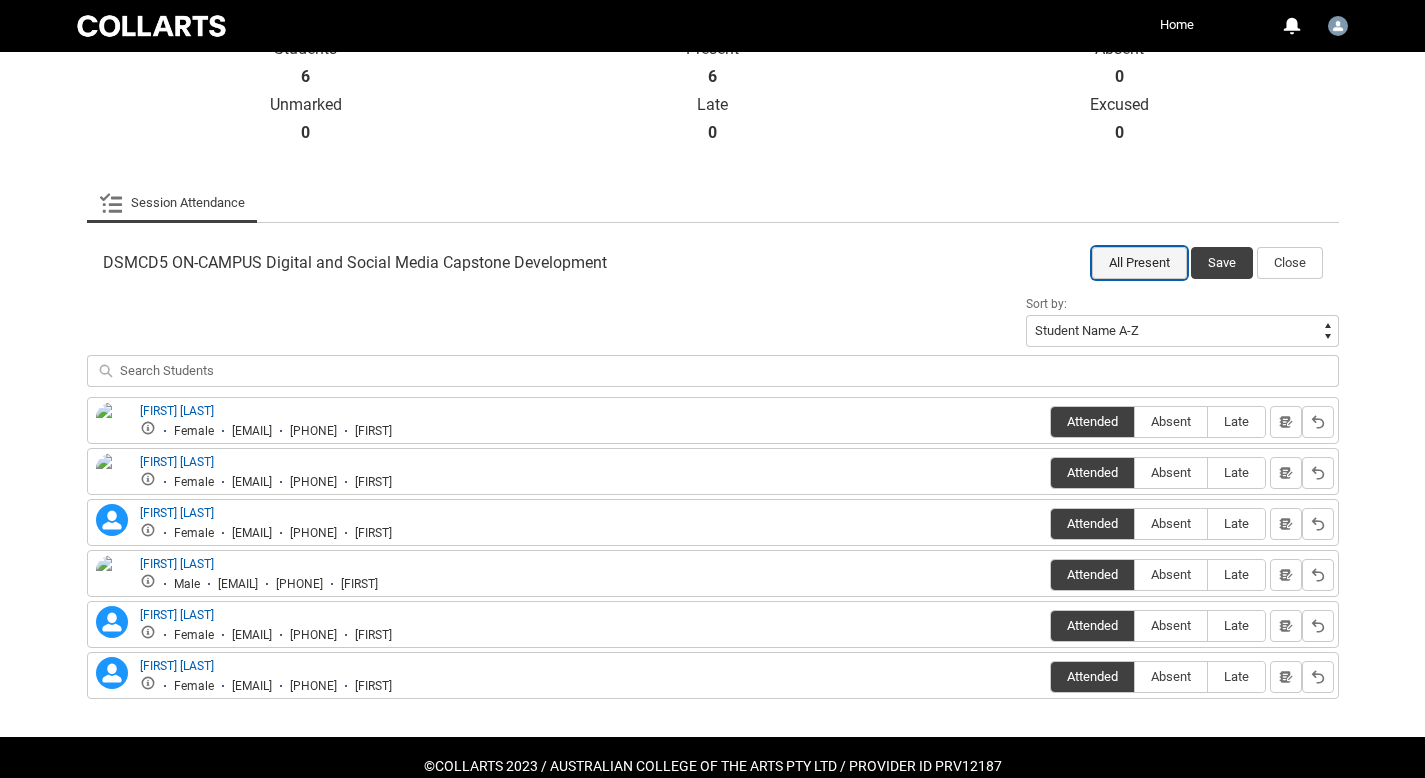 scroll, scrollTop: 512, scrollLeft: 0, axis: vertical 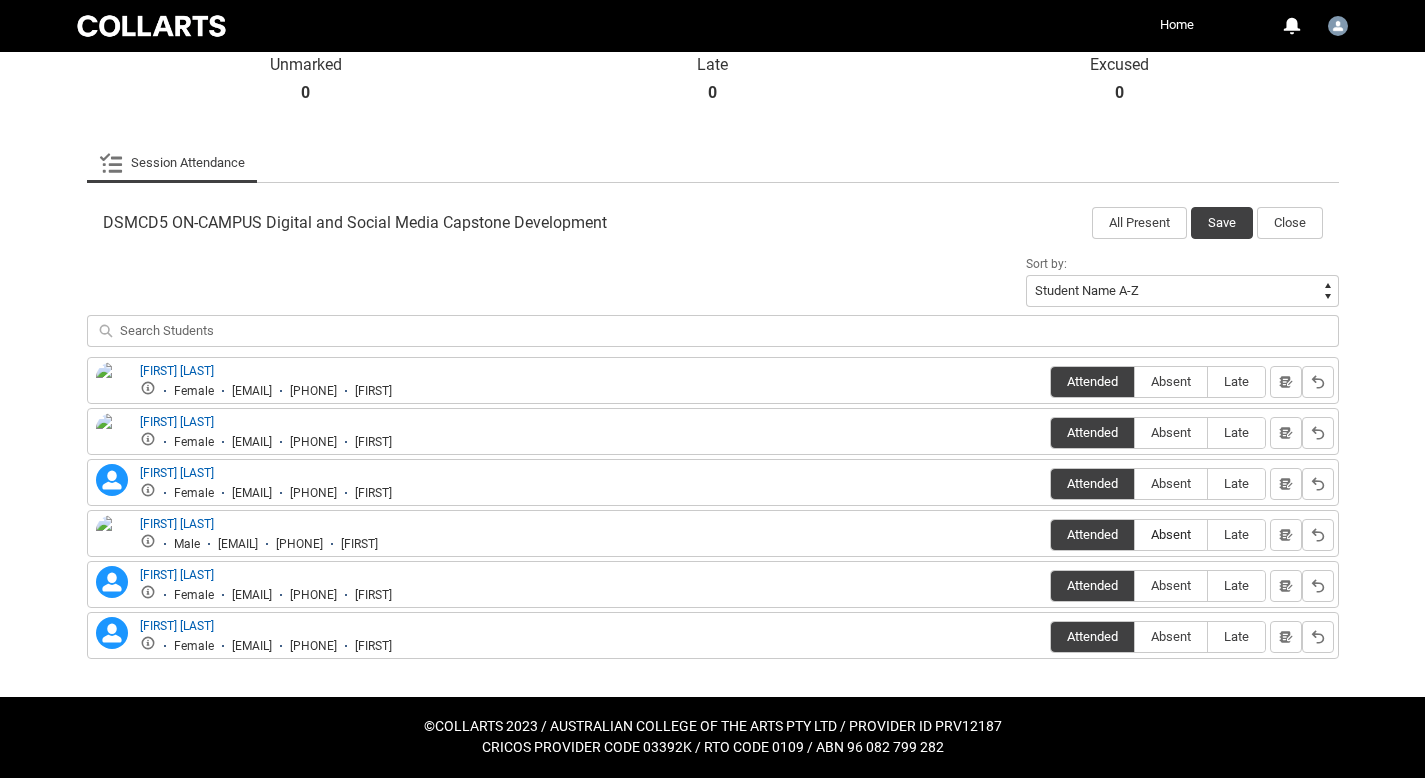 click on "Absent" at bounding box center (1171, 534) 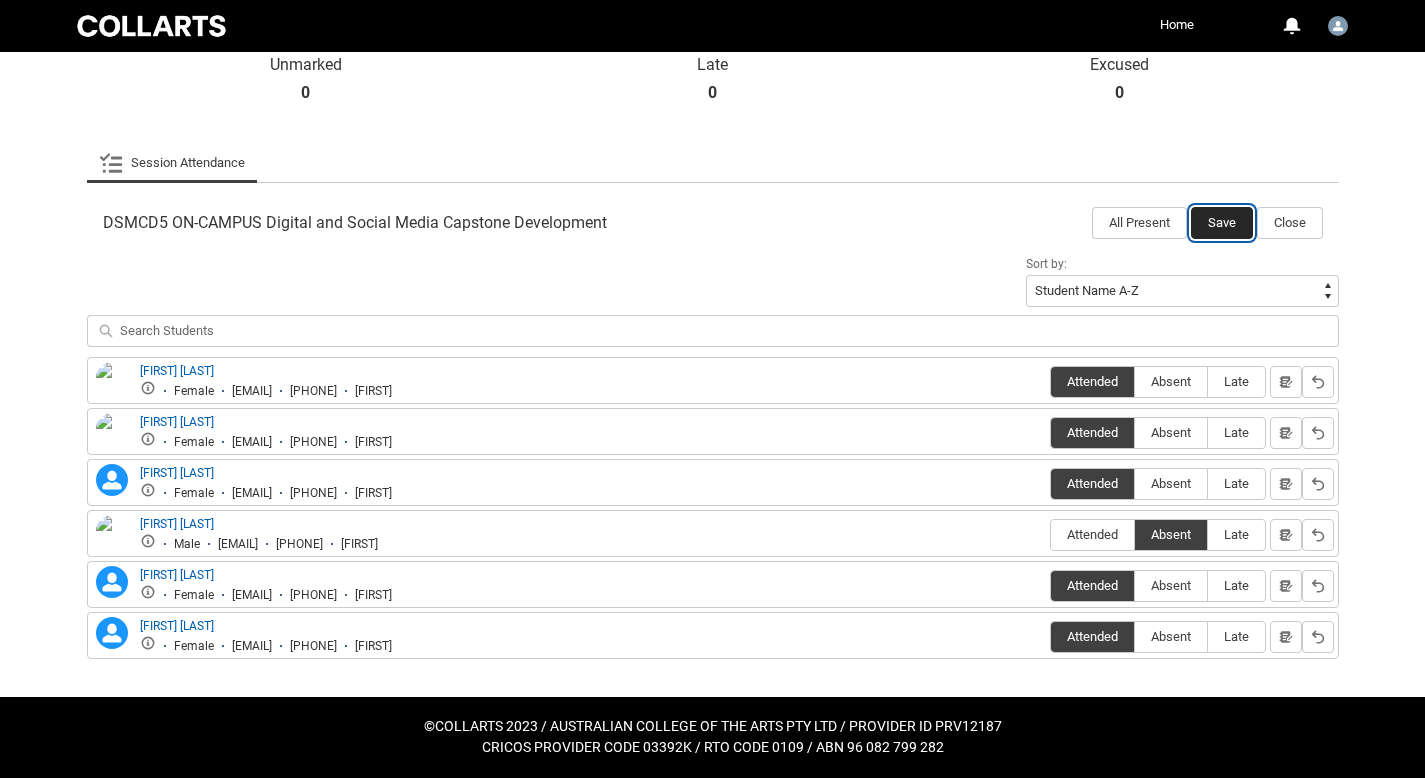 click on "Save" at bounding box center (1222, 223) 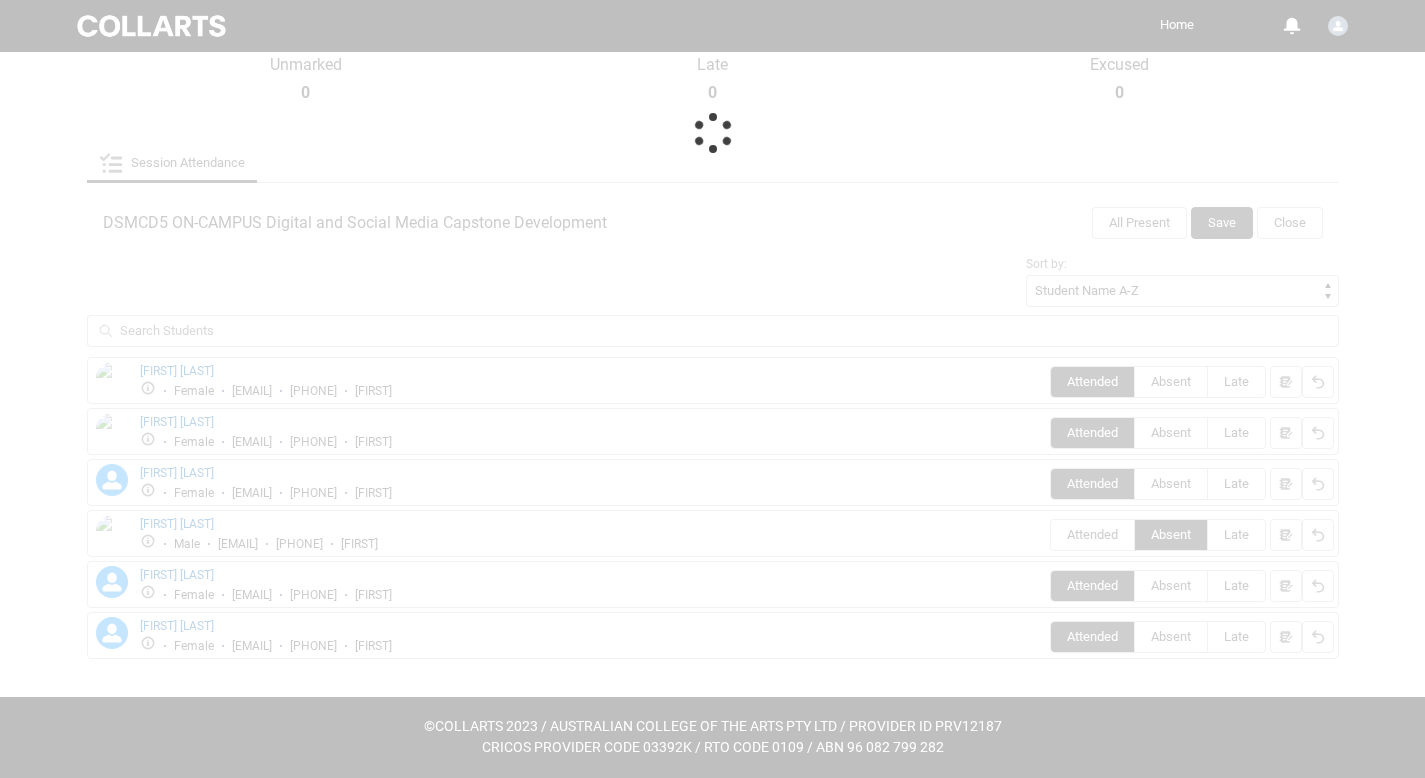 scroll, scrollTop: 200, scrollLeft: 0, axis: vertical 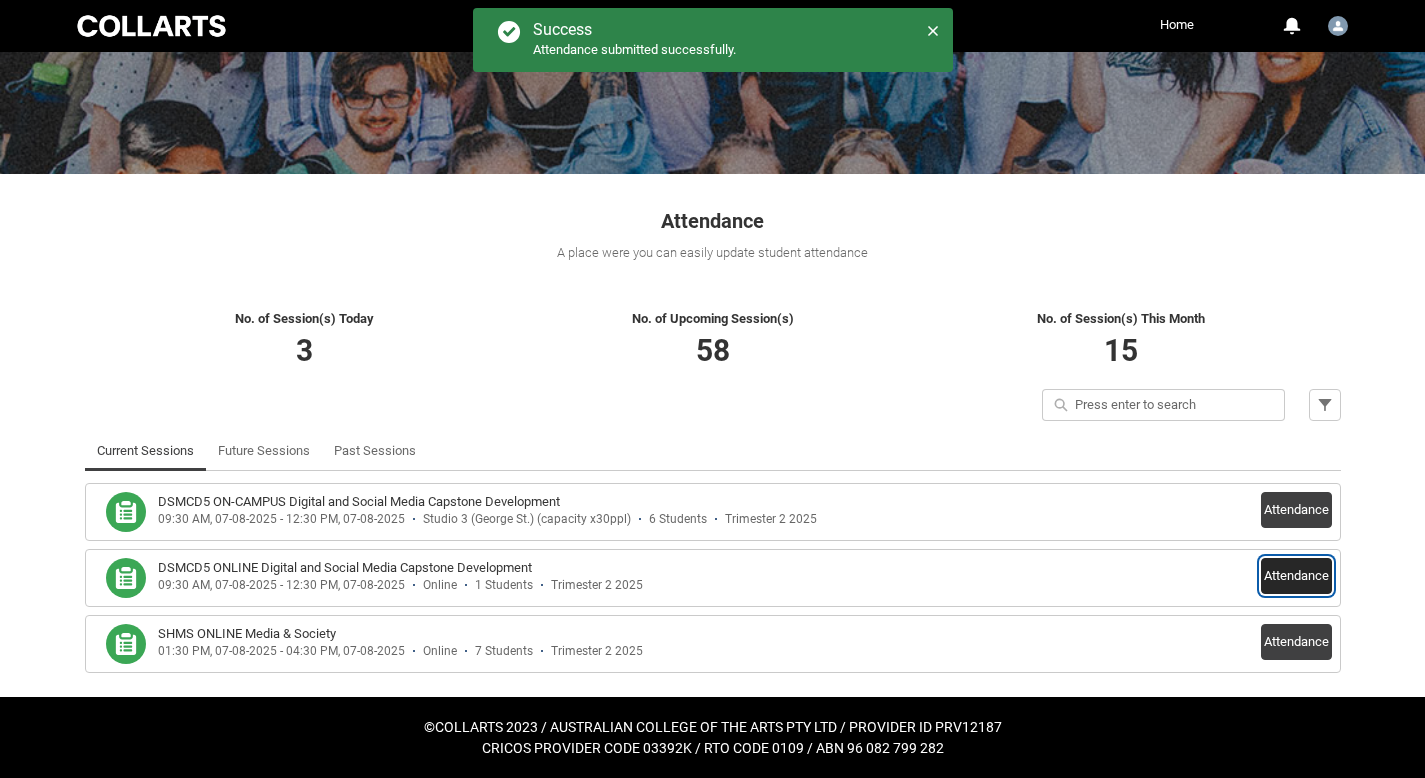 click on "Attendance" at bounding box center (1296, 576) 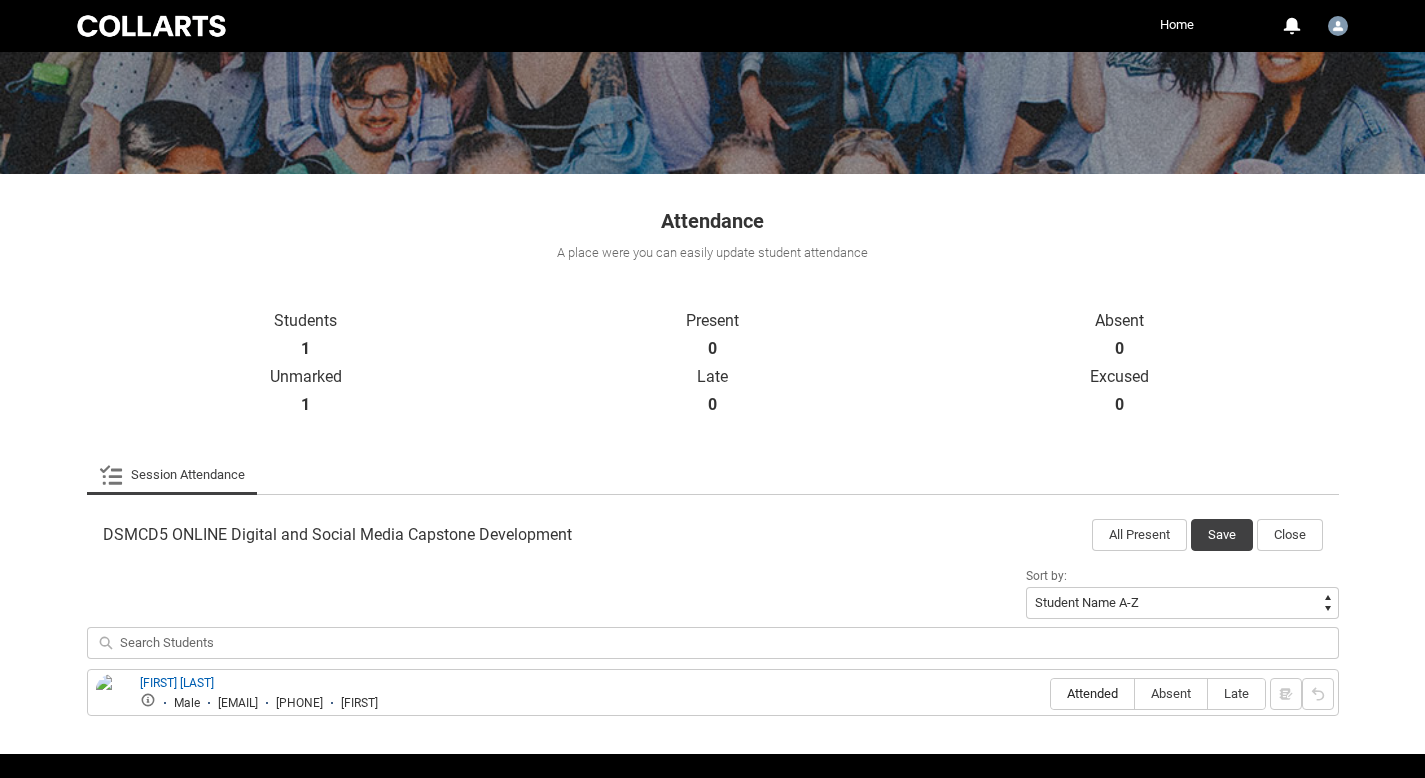 click on "Attended" at bounding box center (1092, 693) 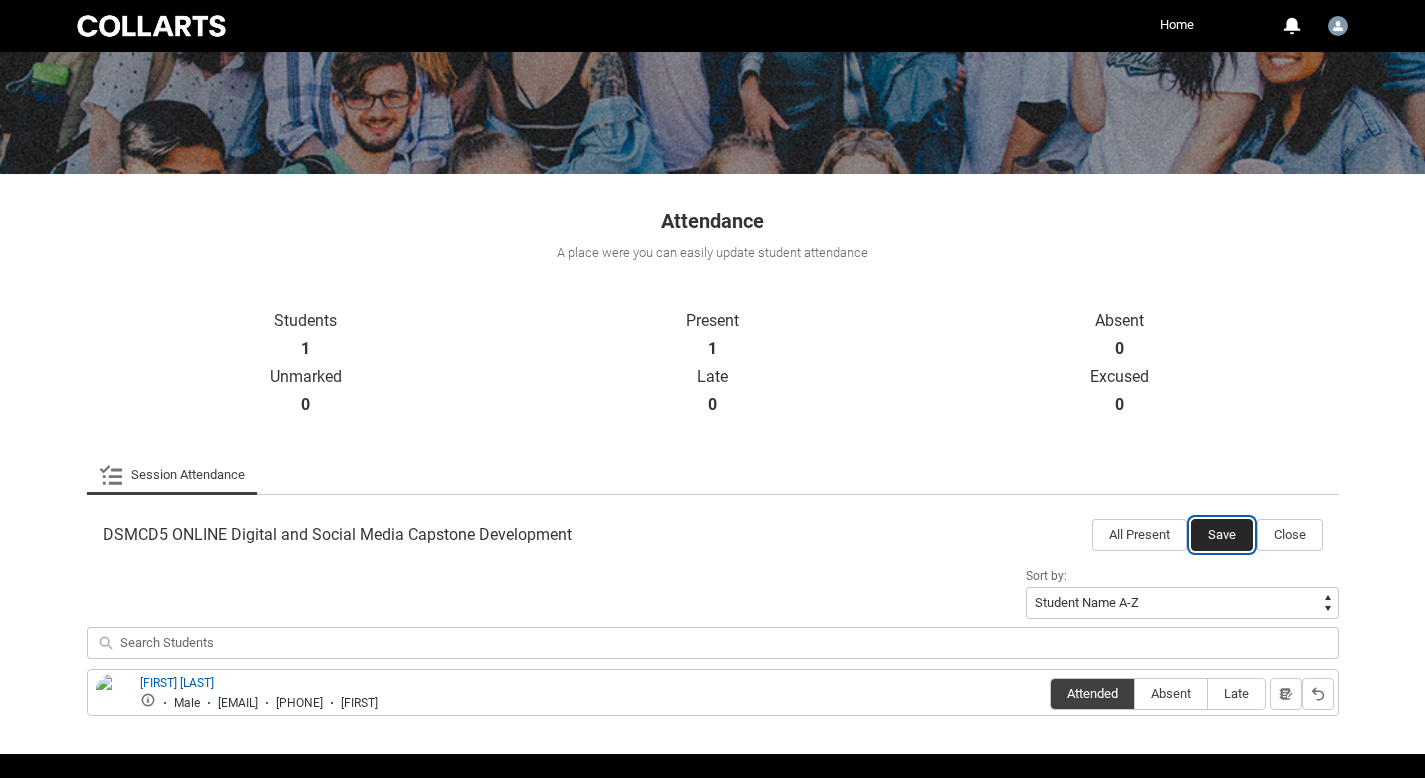 click on "Save" at bounding box center (1222, 535) 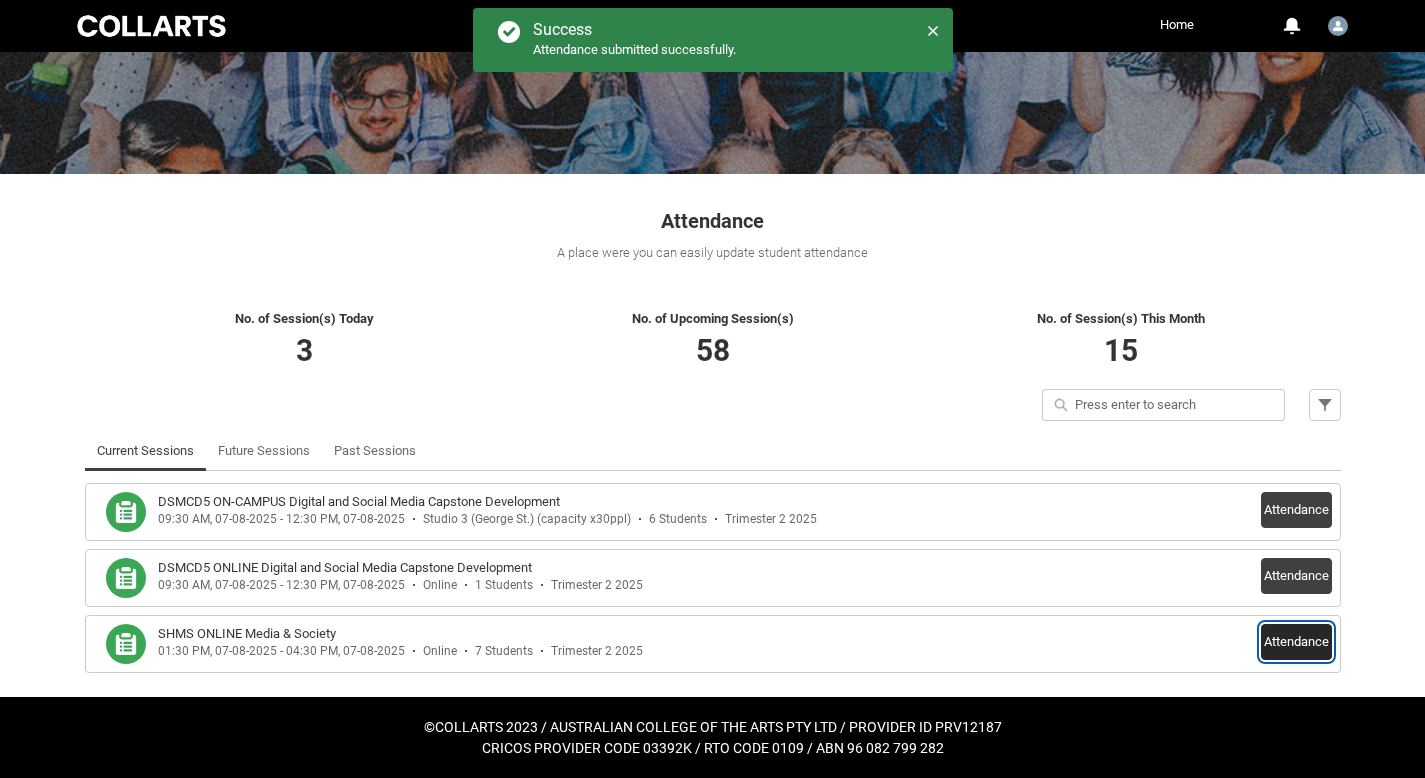 click on "Attendance" at bounding box center (1296, 642) 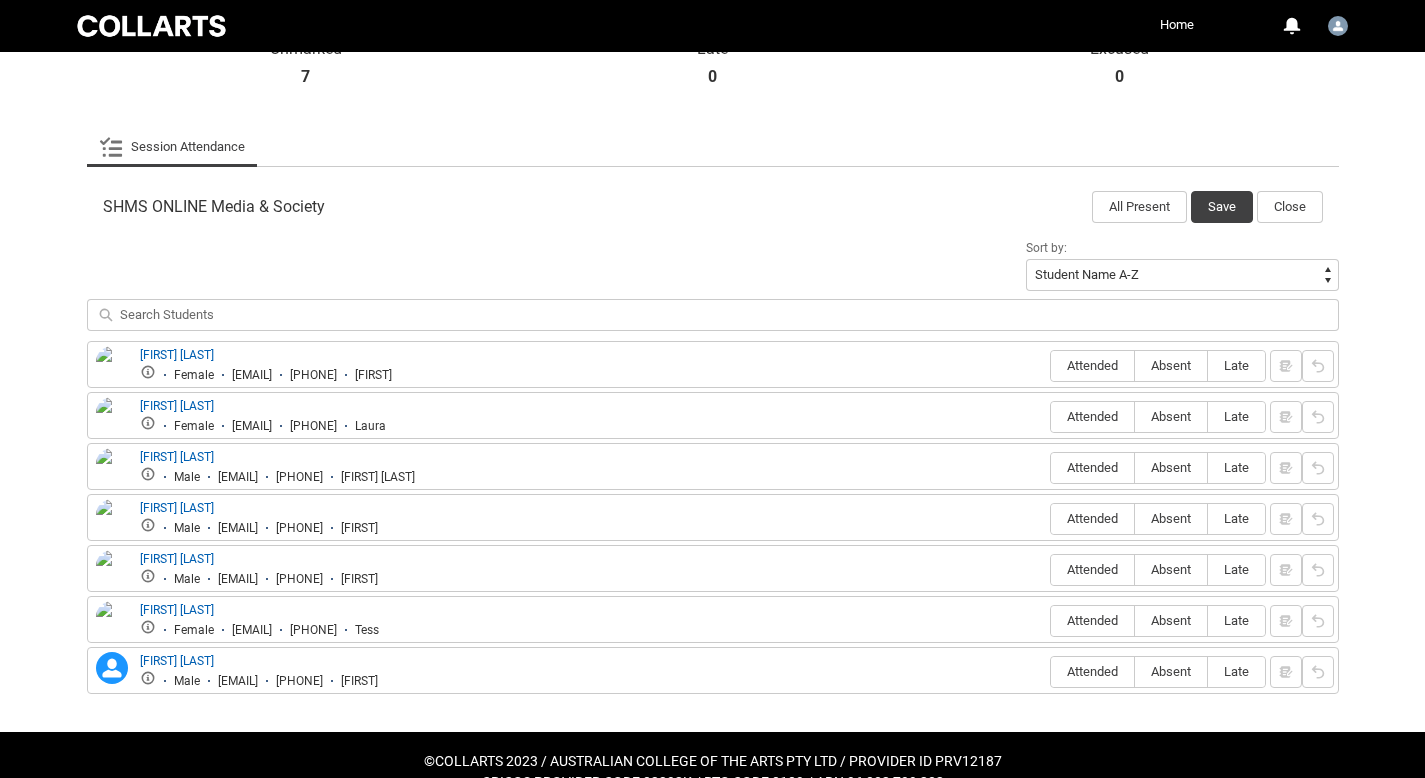 scroll, scrollTop: 563, scrollLeft: 0, axis: vertical 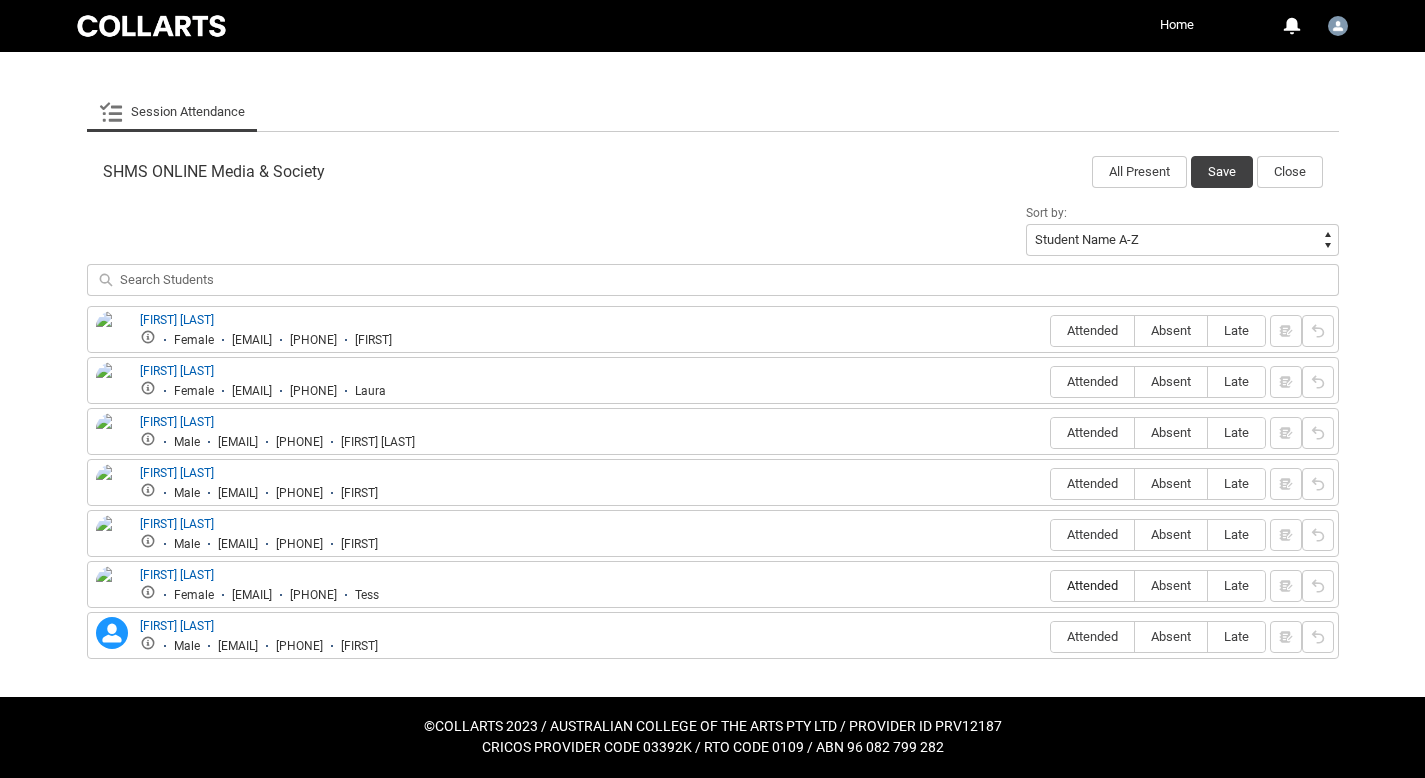 click on "Attended" at bounding box center [1092, 585] 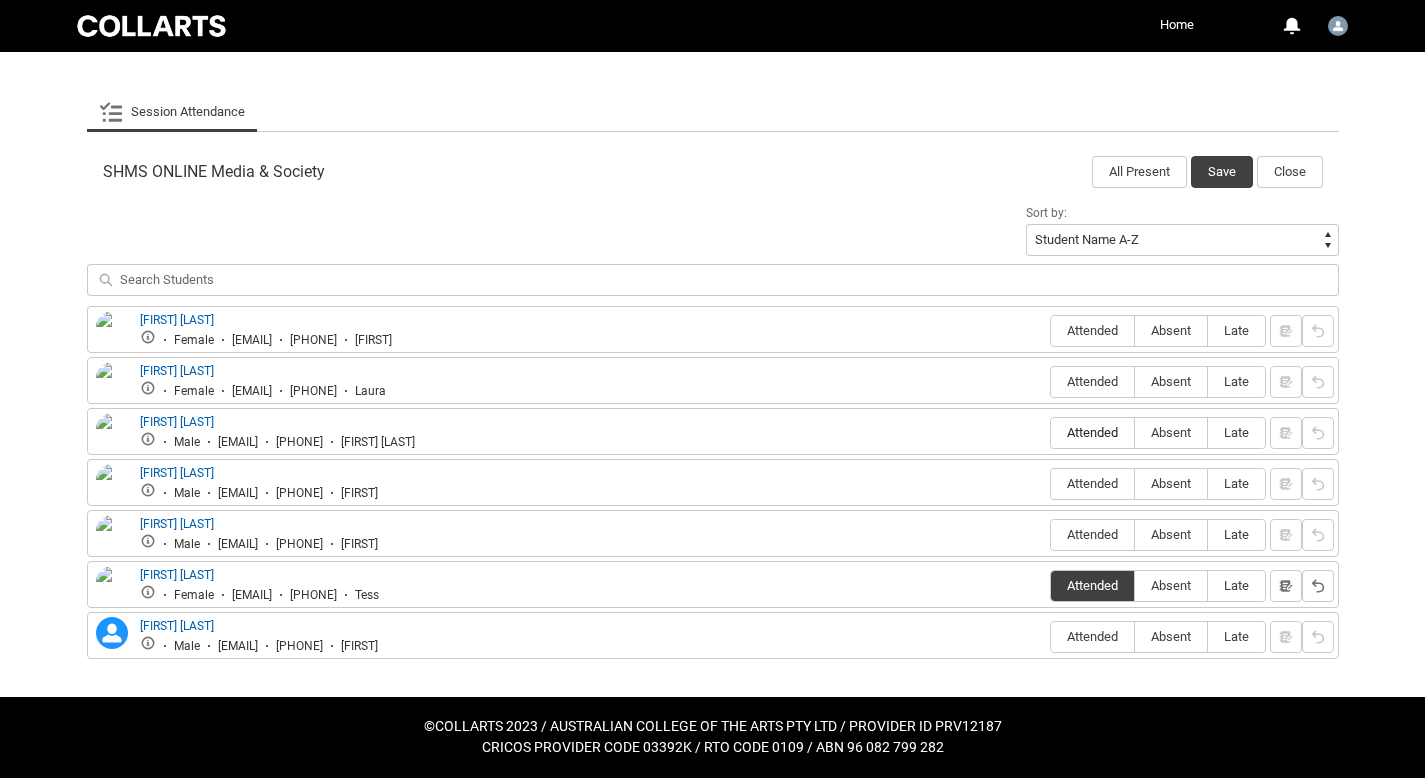 click on "Attended" at bounding box center (1092, 432) 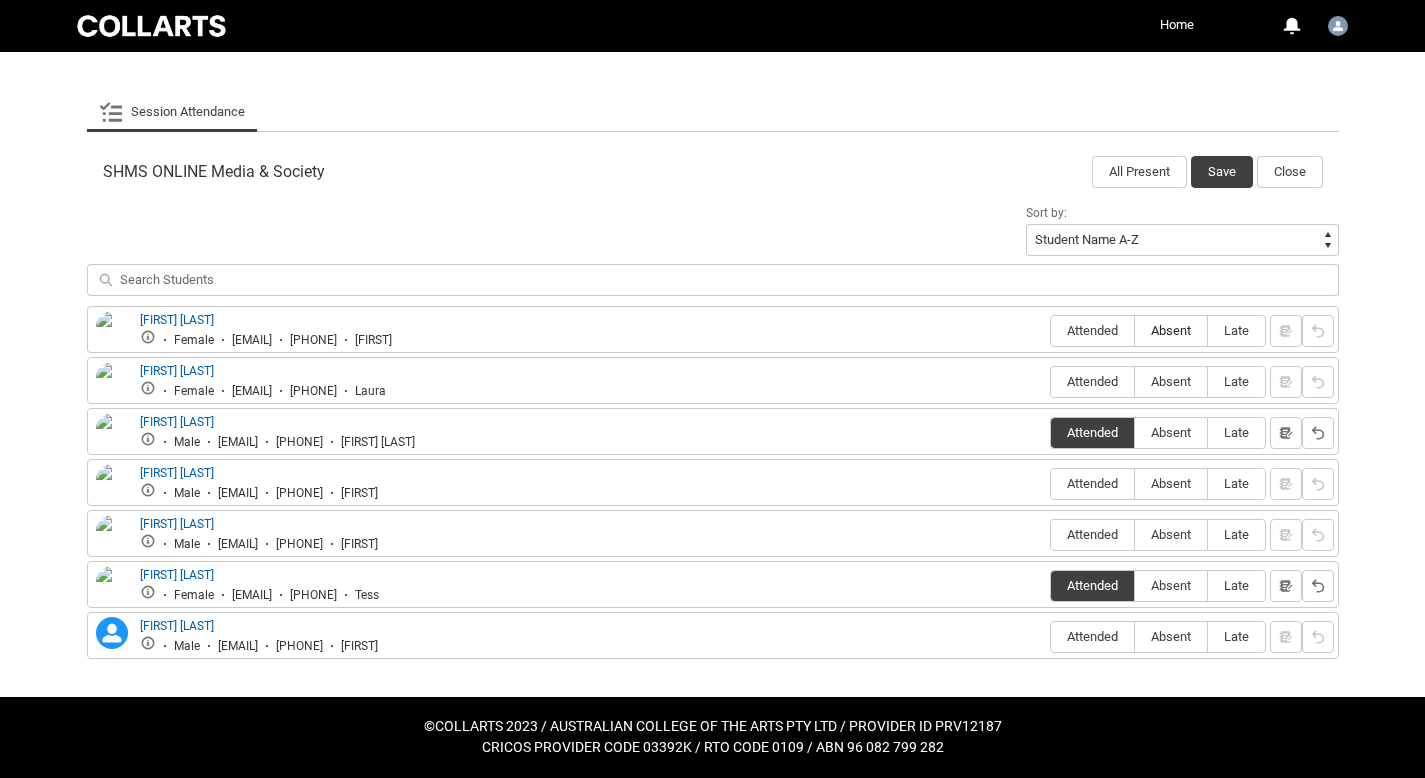 click on "Absent" at bounding box center [1171, 330] 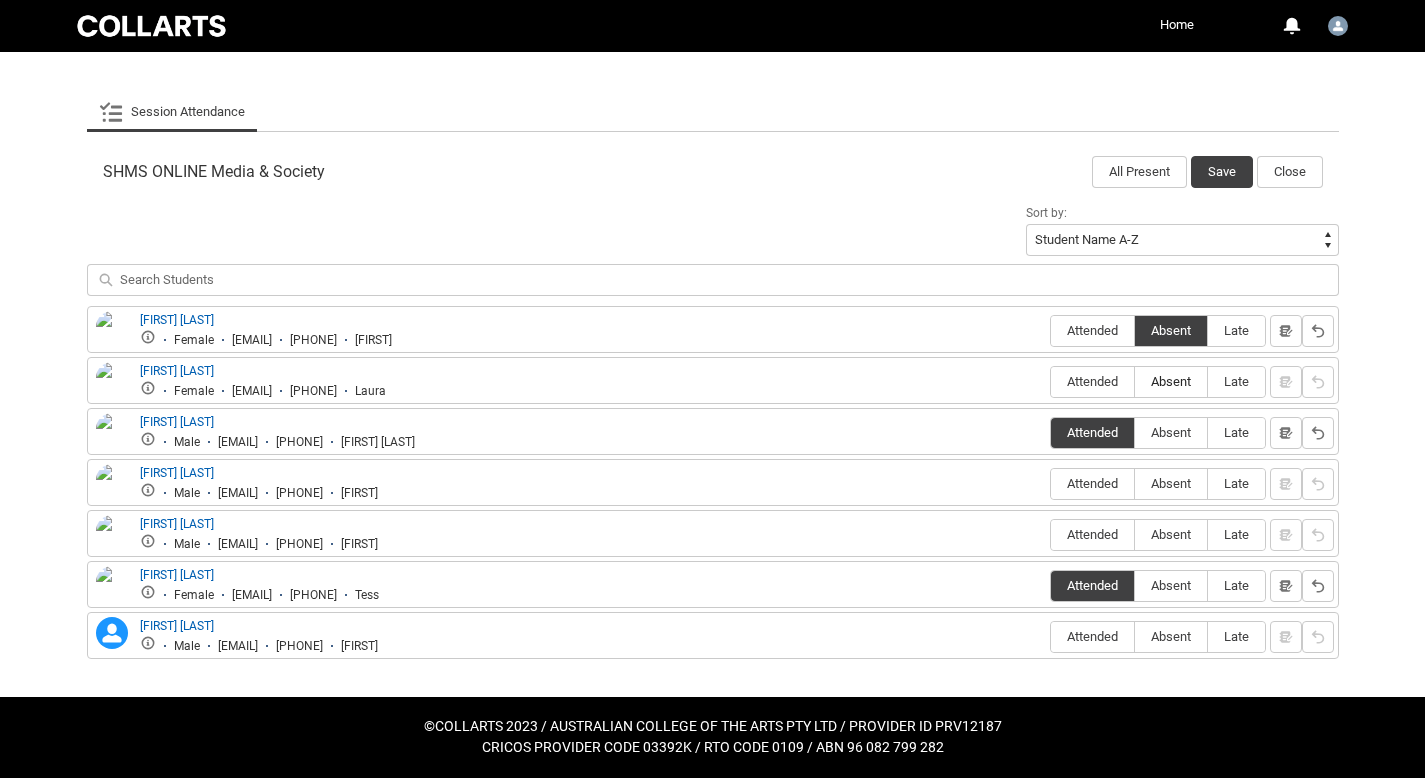 click on "Absent" at bounding box center (1171, 381) 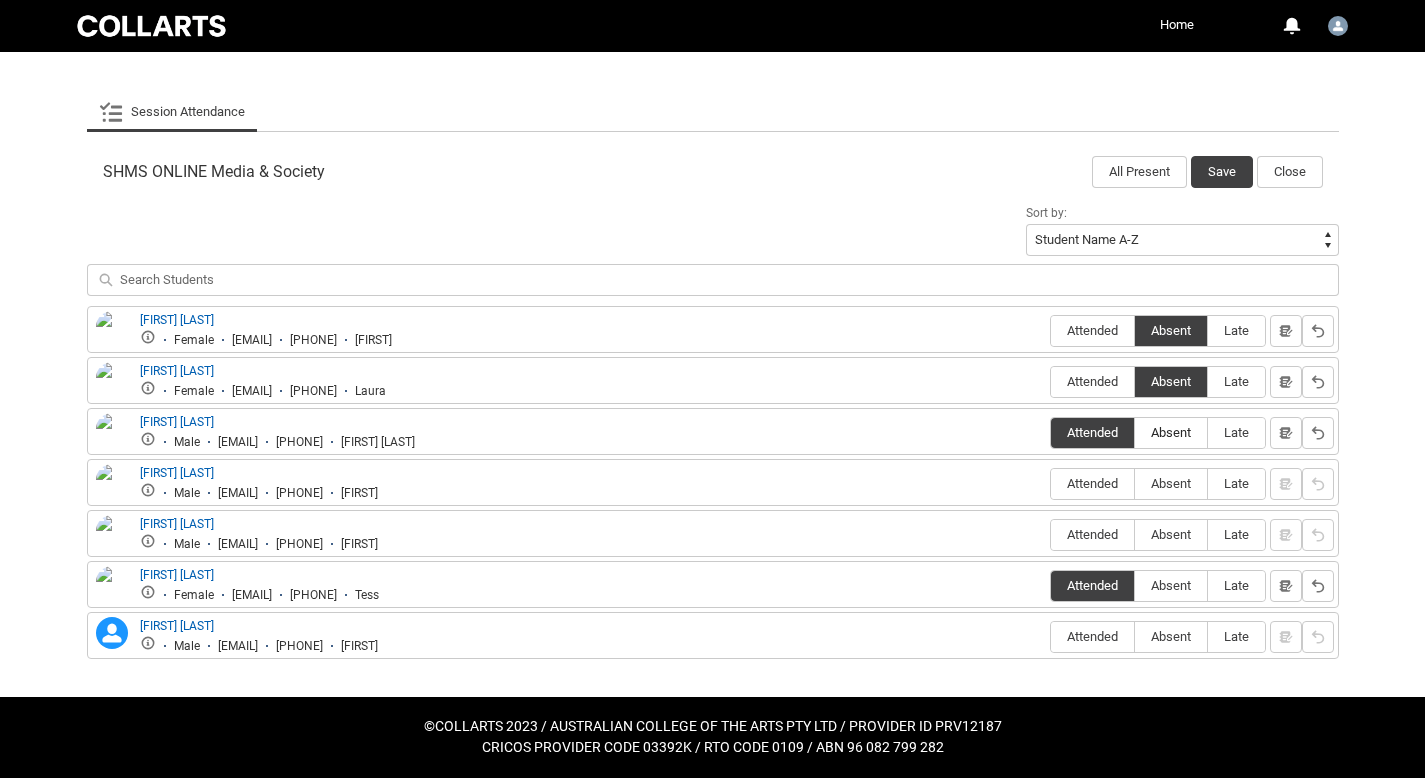 click on "Absent" at bounding box center (1171, 433) 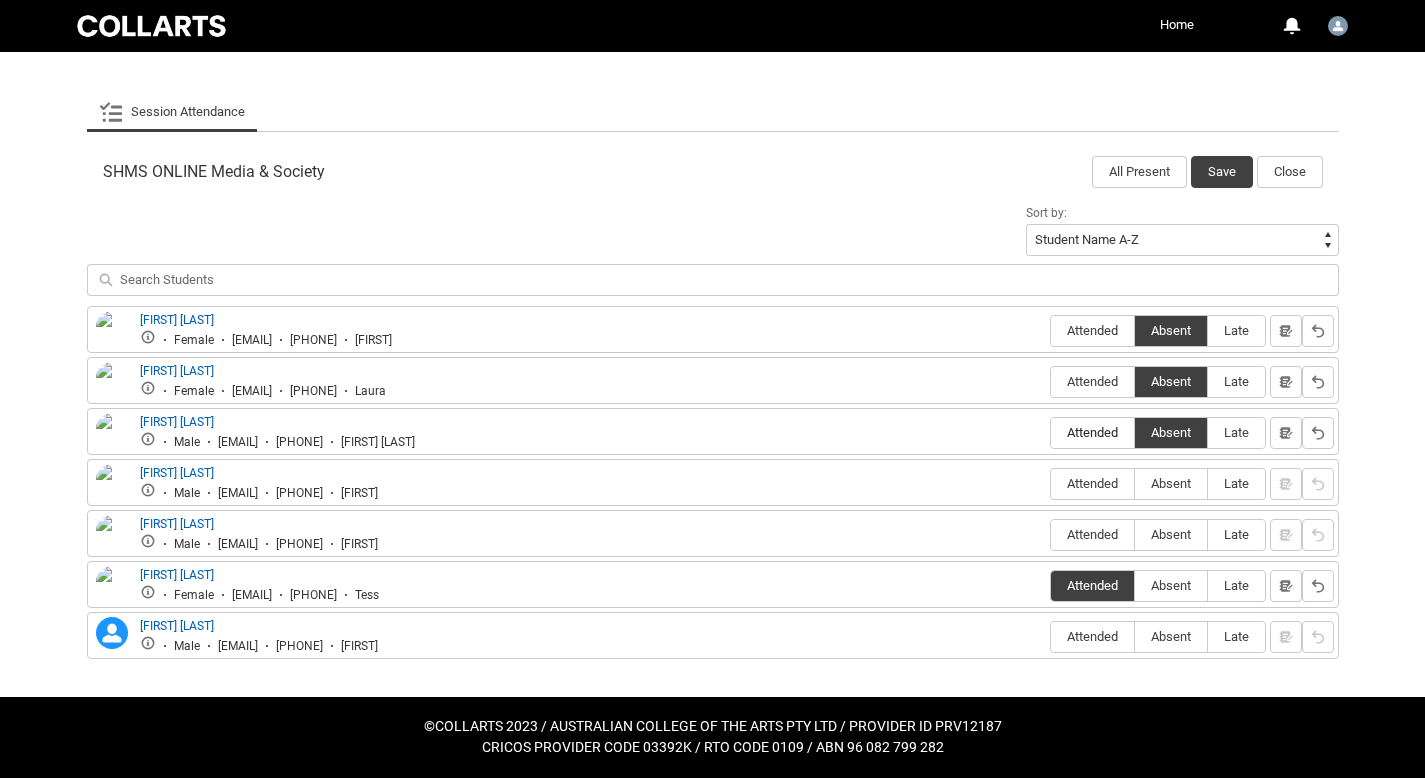 click on "Attended" at bounding box center [1092, 432] 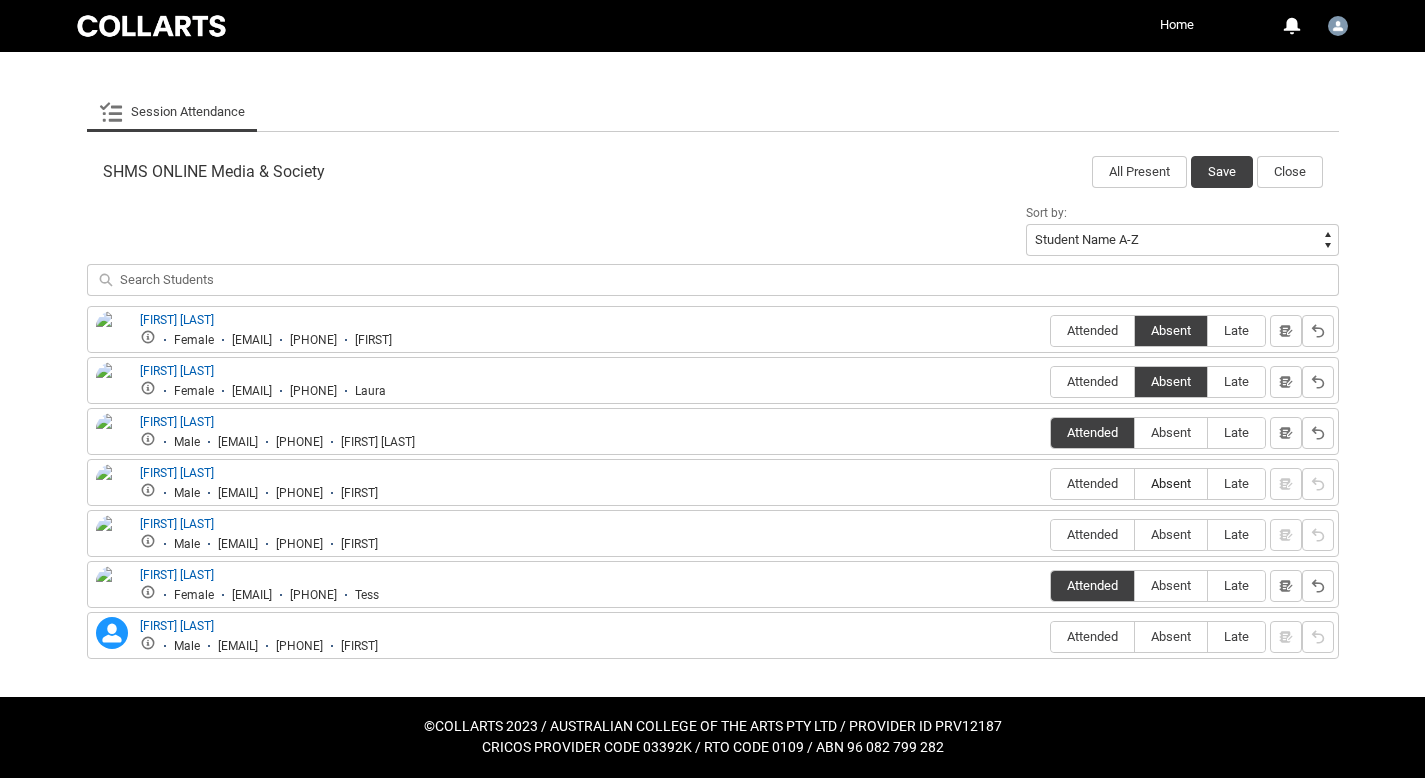 click on "Absent" at bounding box center [1171, 483] 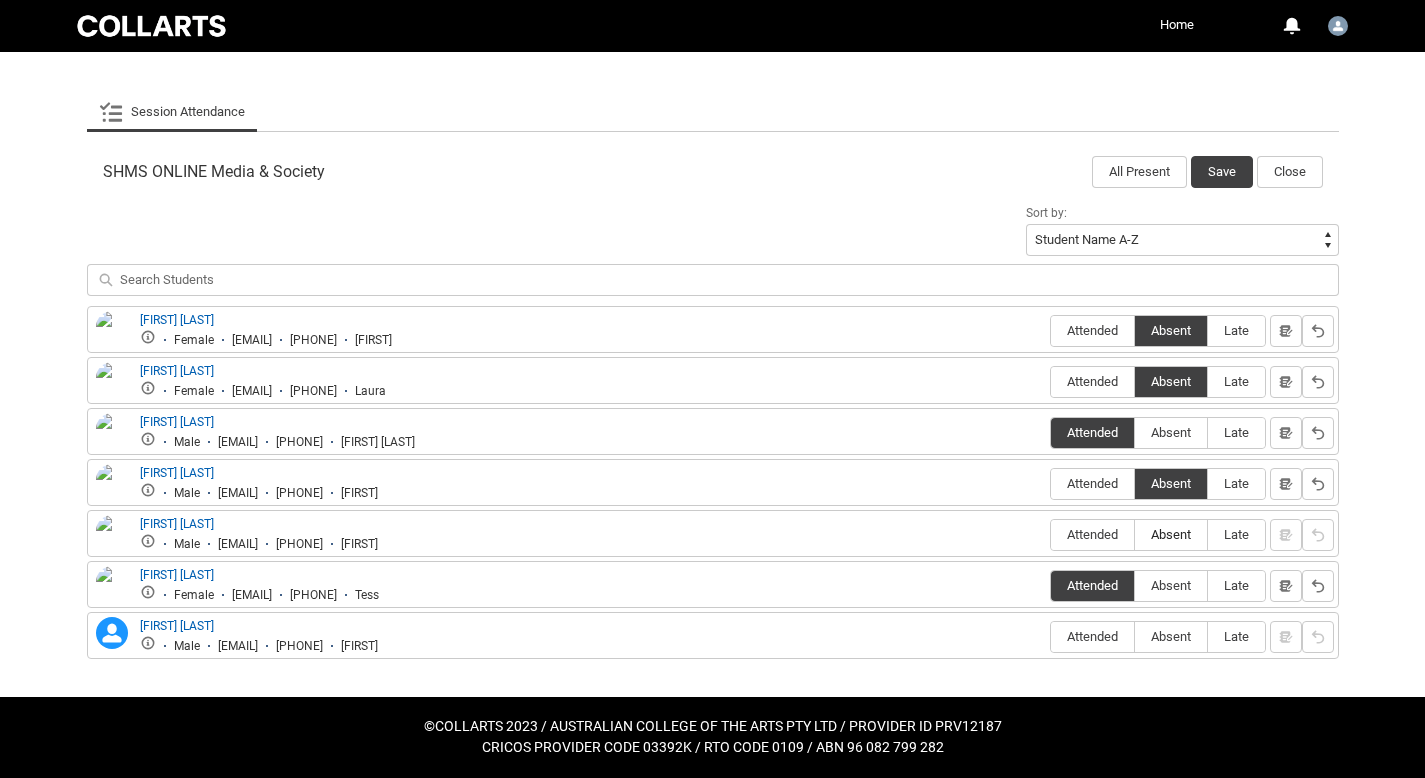 click on "Absent" at bounding box center (1171, 534) 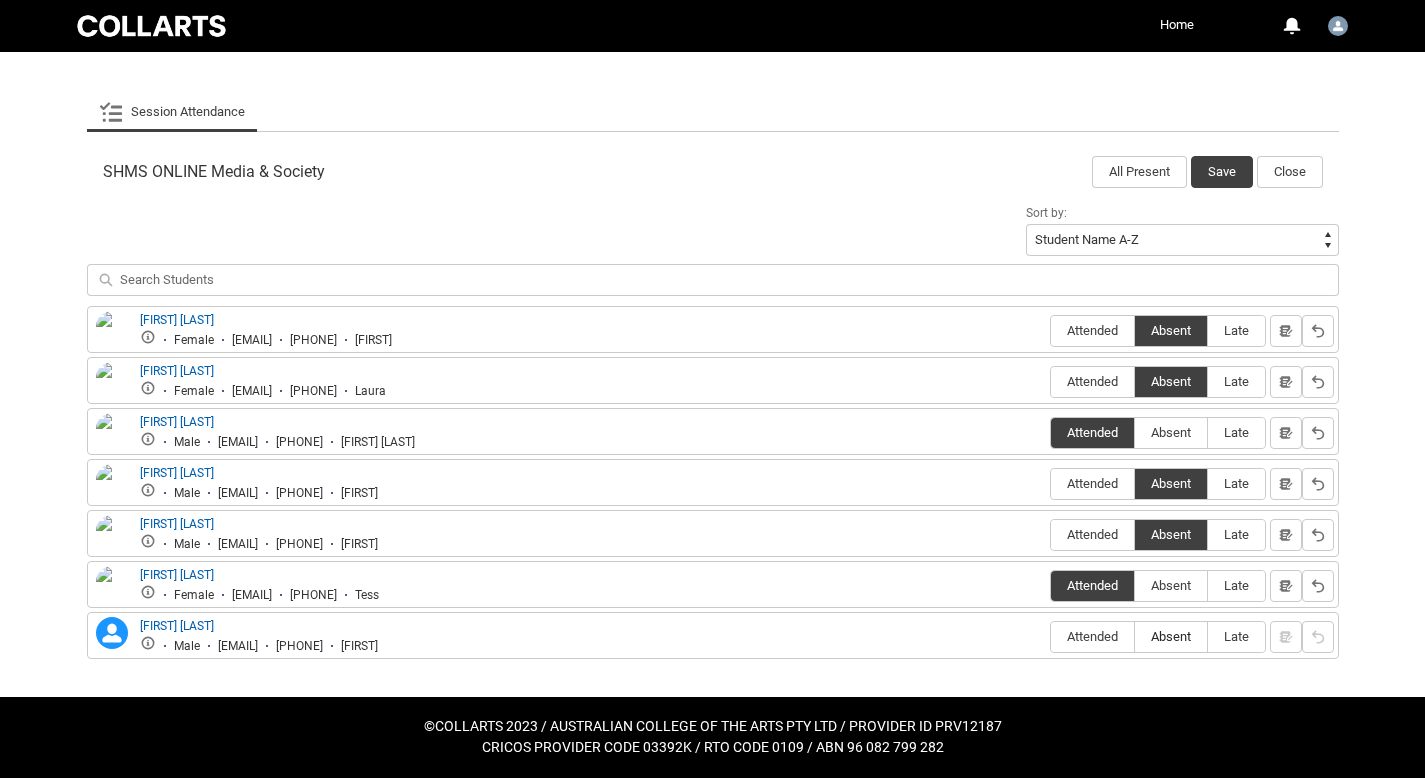 click on "Absent" at bounding box center (1171, 637) 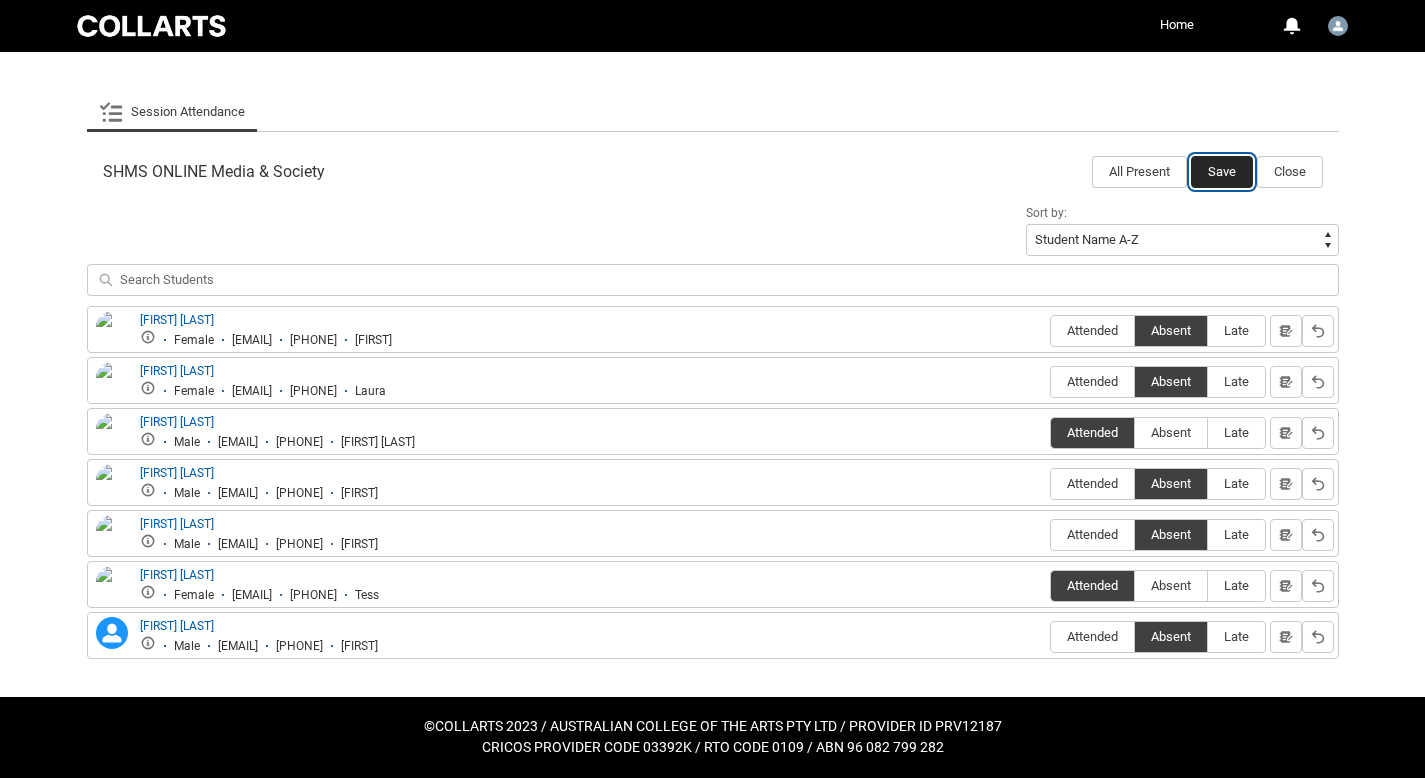 click on "Save" at bounding box center (1222, 172) 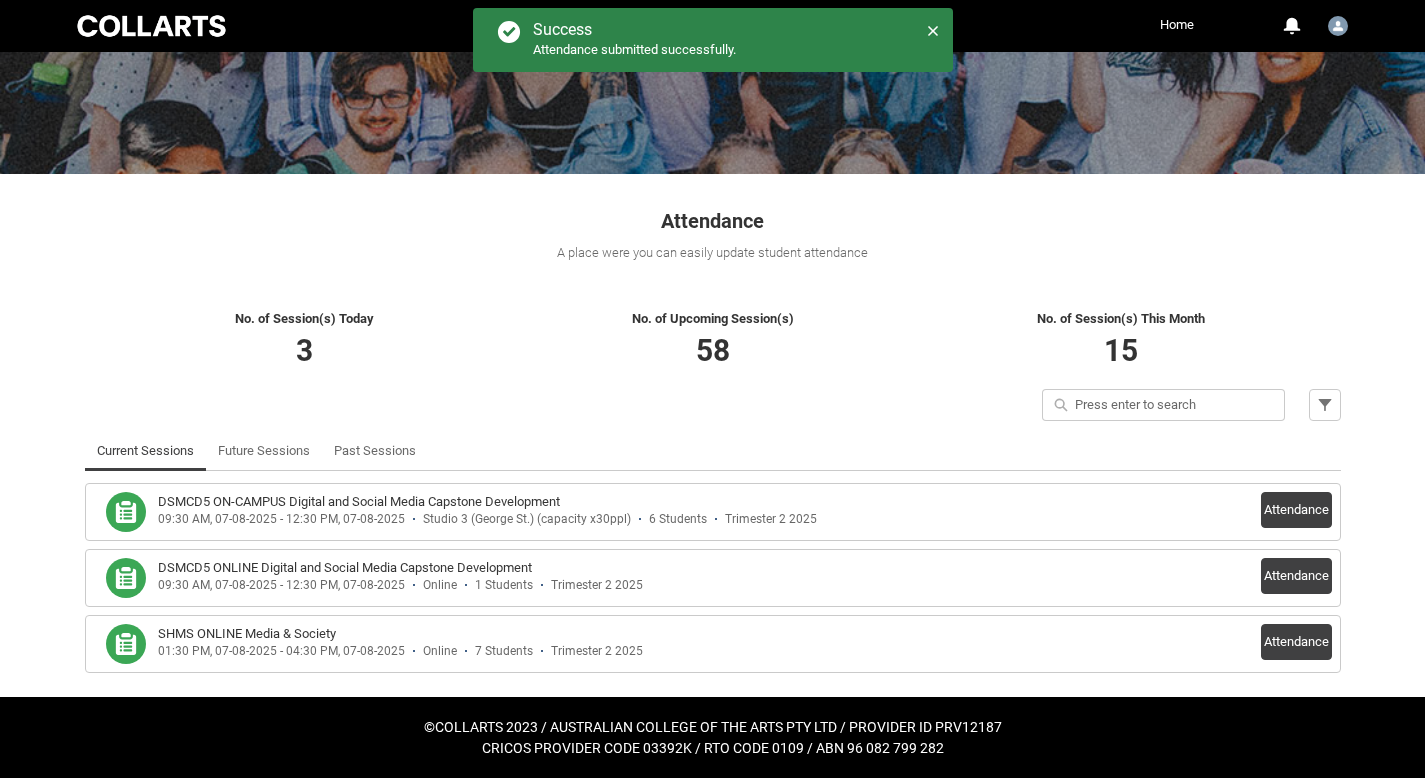 scroll, scrollTop: 200, scrollLeft: 0, axis: vertical 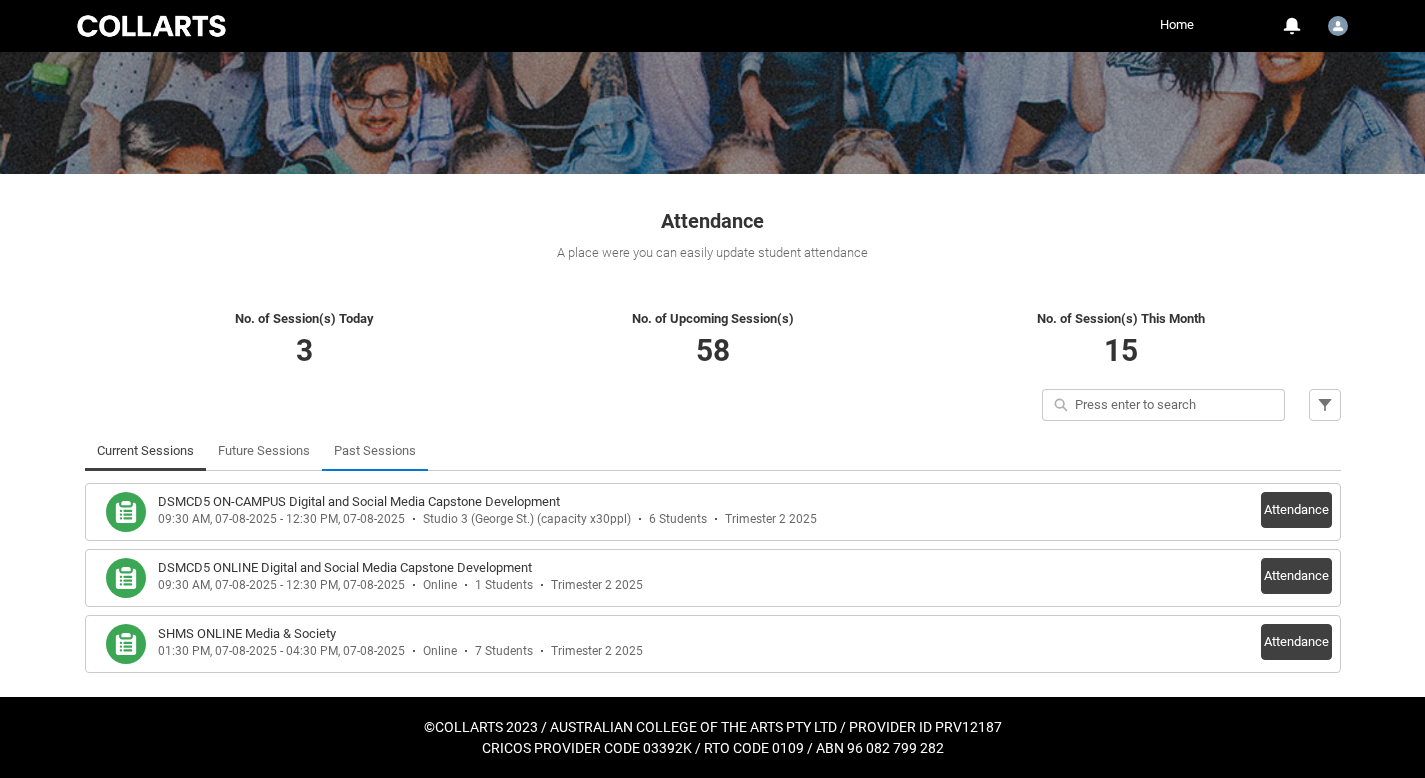 click on "Past Sessions" at bounding box center (375, 451) 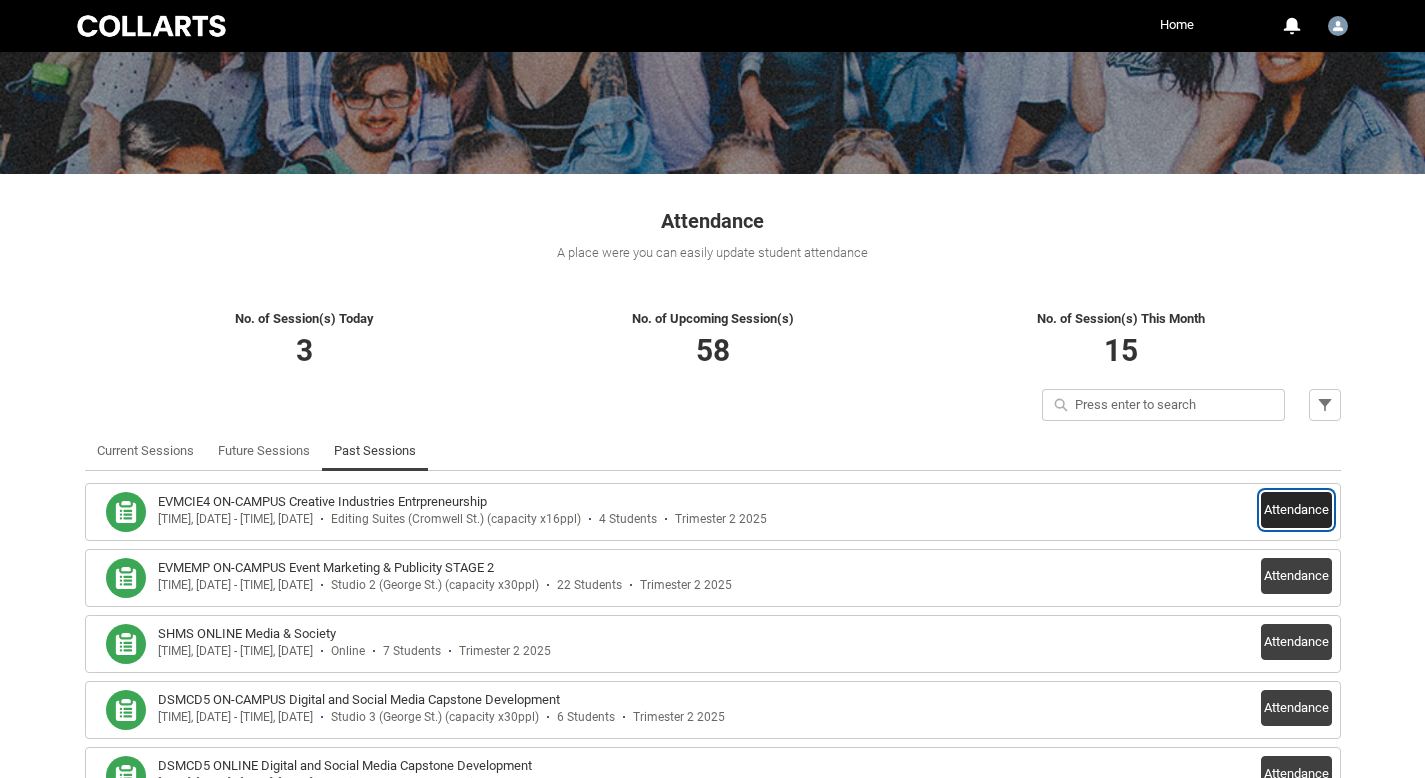 click on "Attendance" at bounding box center (1296, 510) 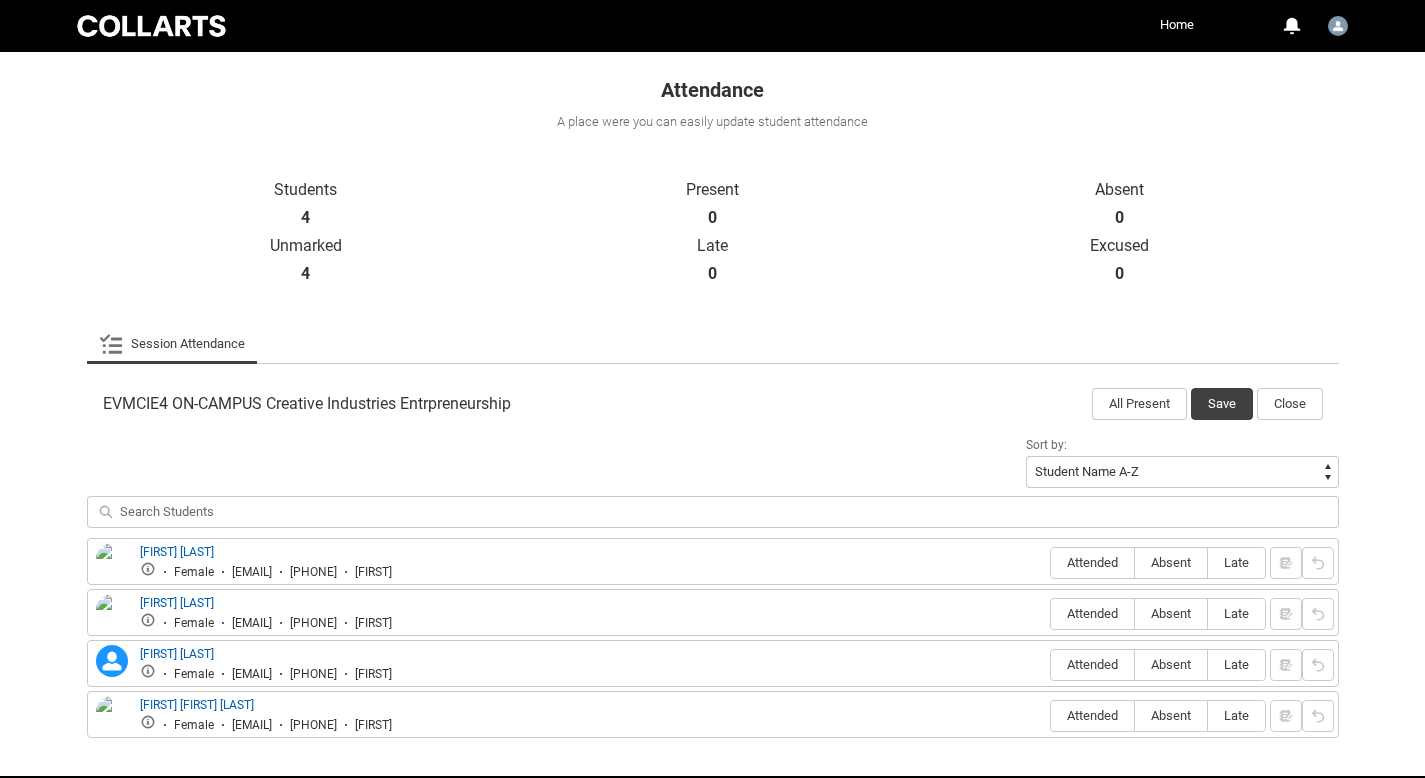 scroll, scrollTop: 410, scrollLeft: 0, axis: vertical 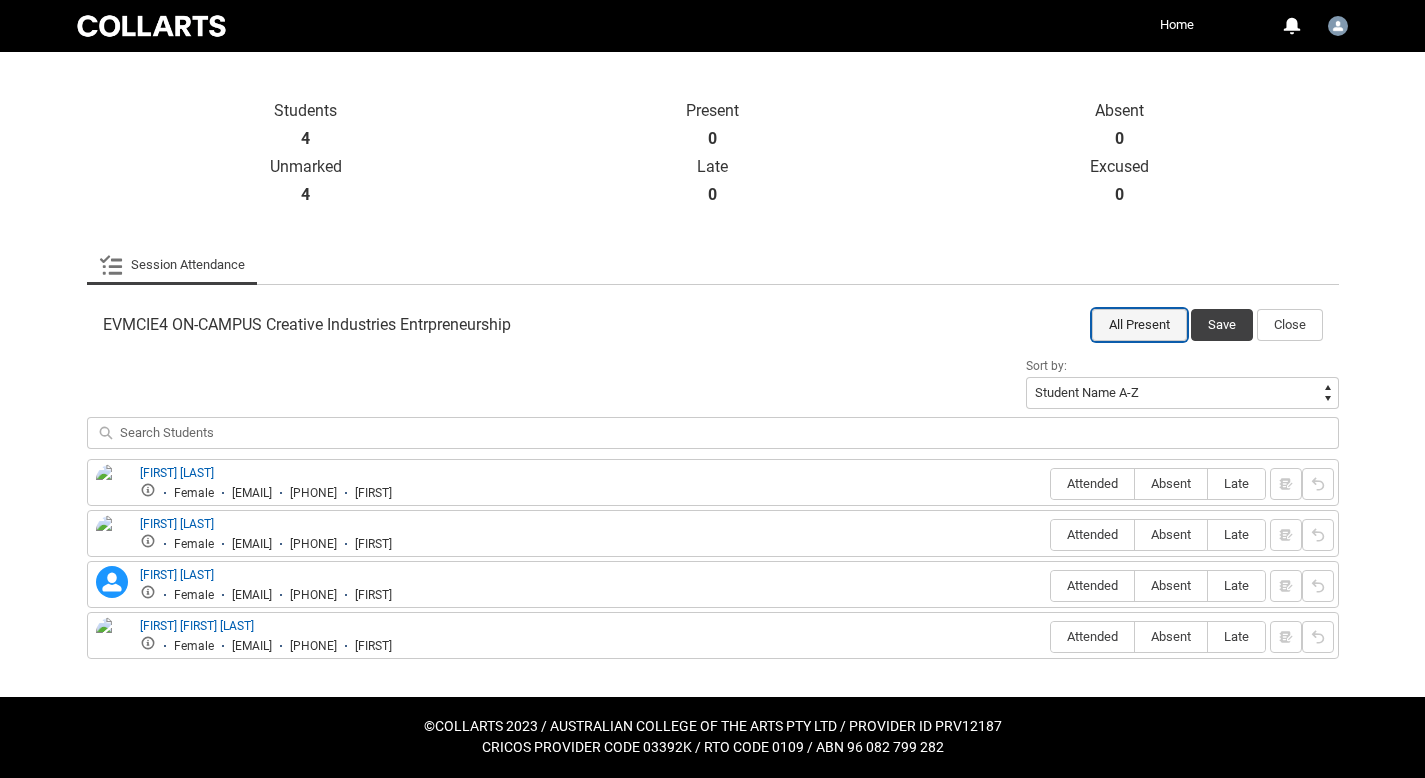 click on "All Present" at bounding box center [1139, 325] 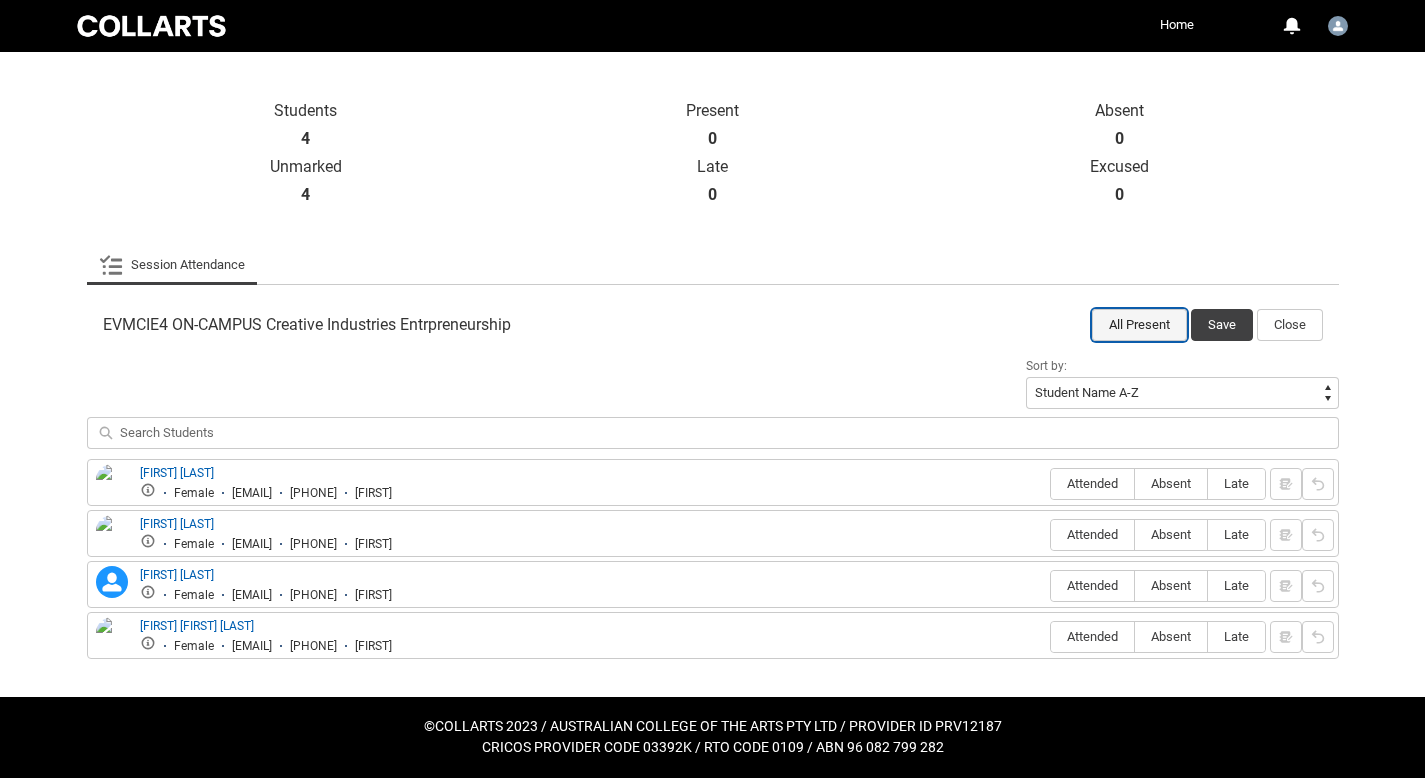 radio on "true" 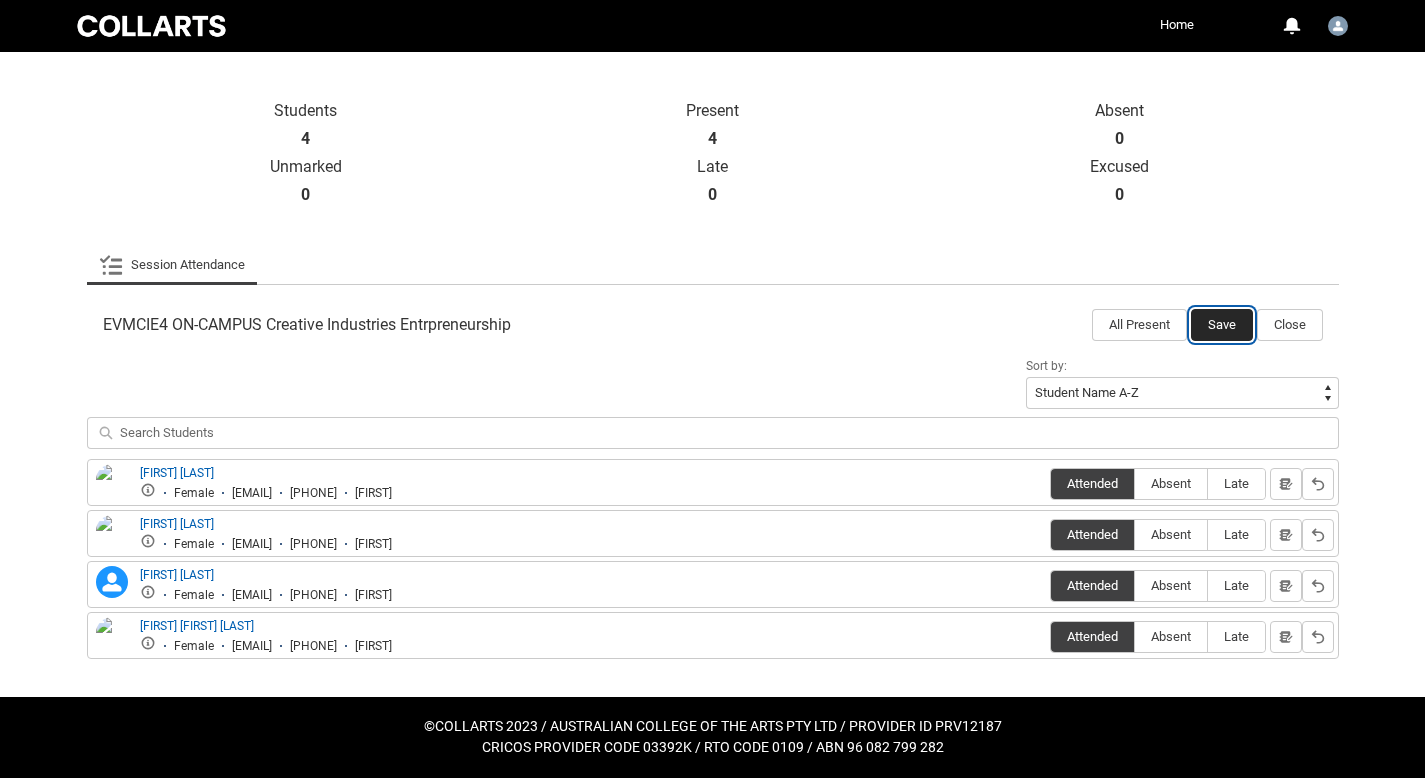click on "Save" at bounding box center (1222, 325) 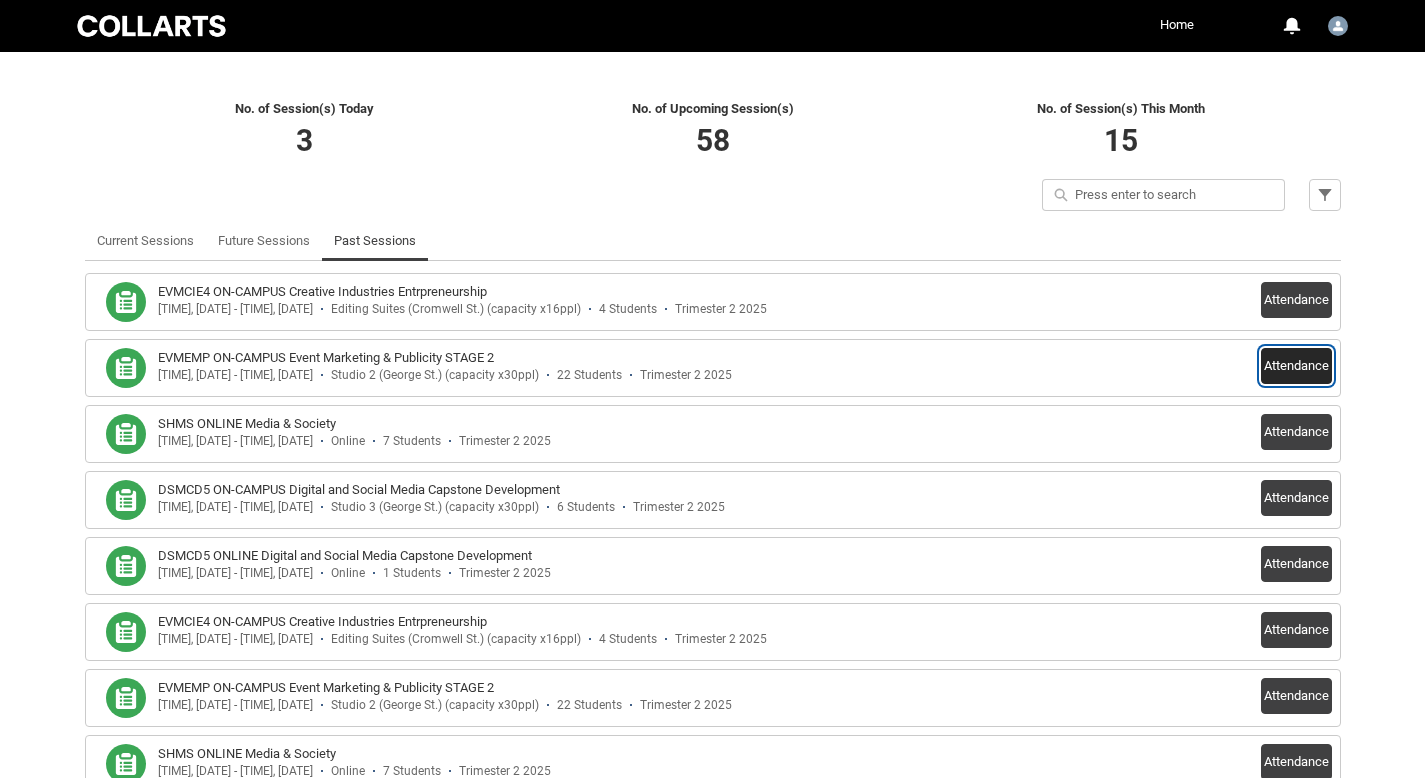 click on "Attendance" at bounding box center [1296, 366] 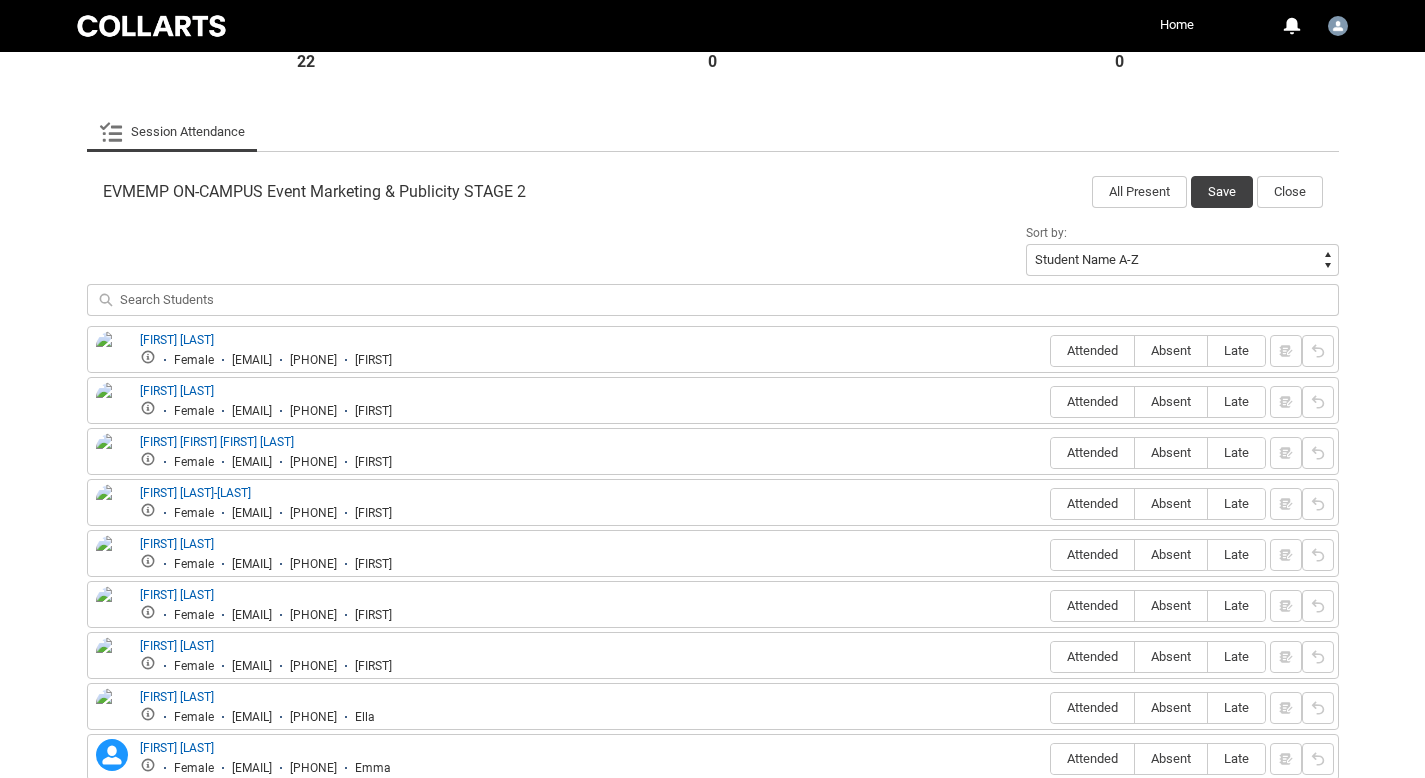scroll, scrollTop: 540, scrollLeft: 0, axis: vertical 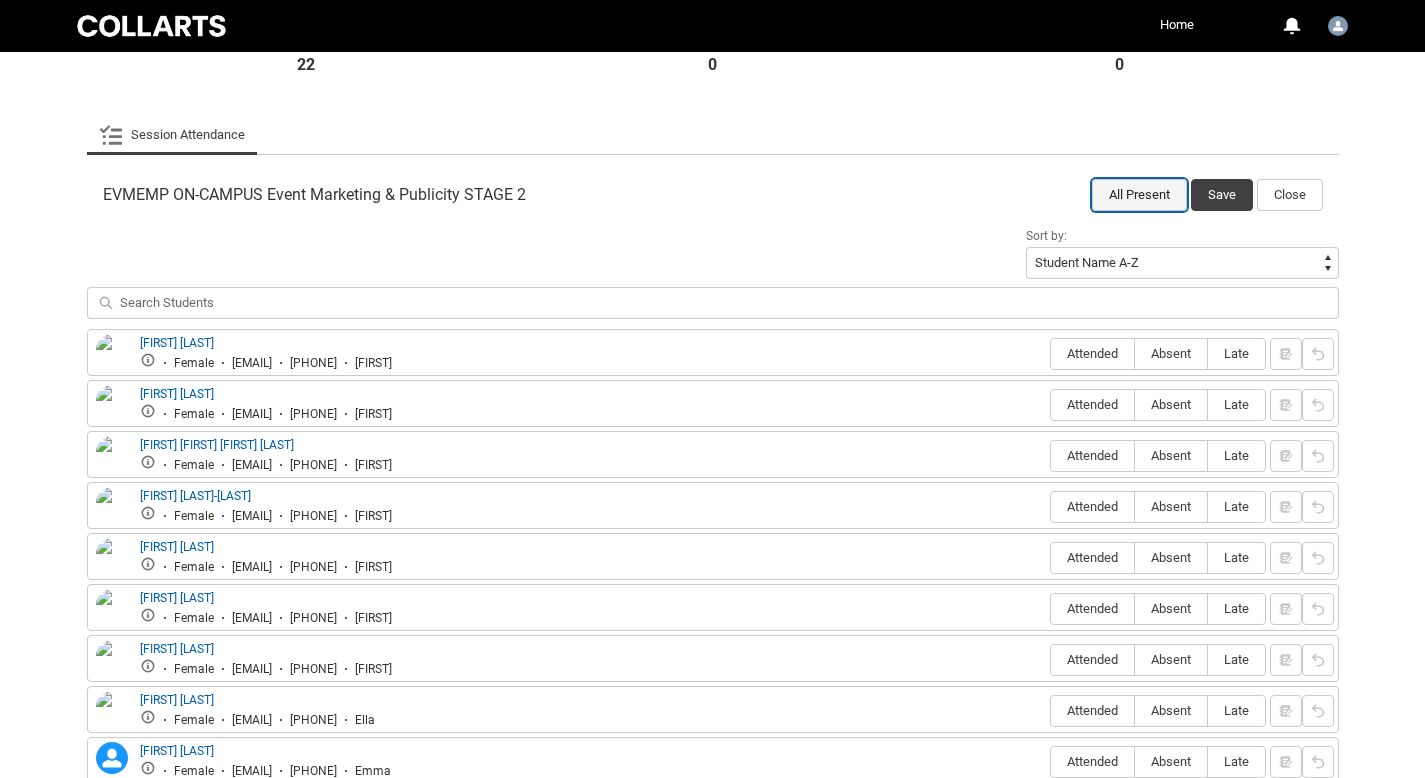 click on "All Present" at bounding box center [1139, 195] 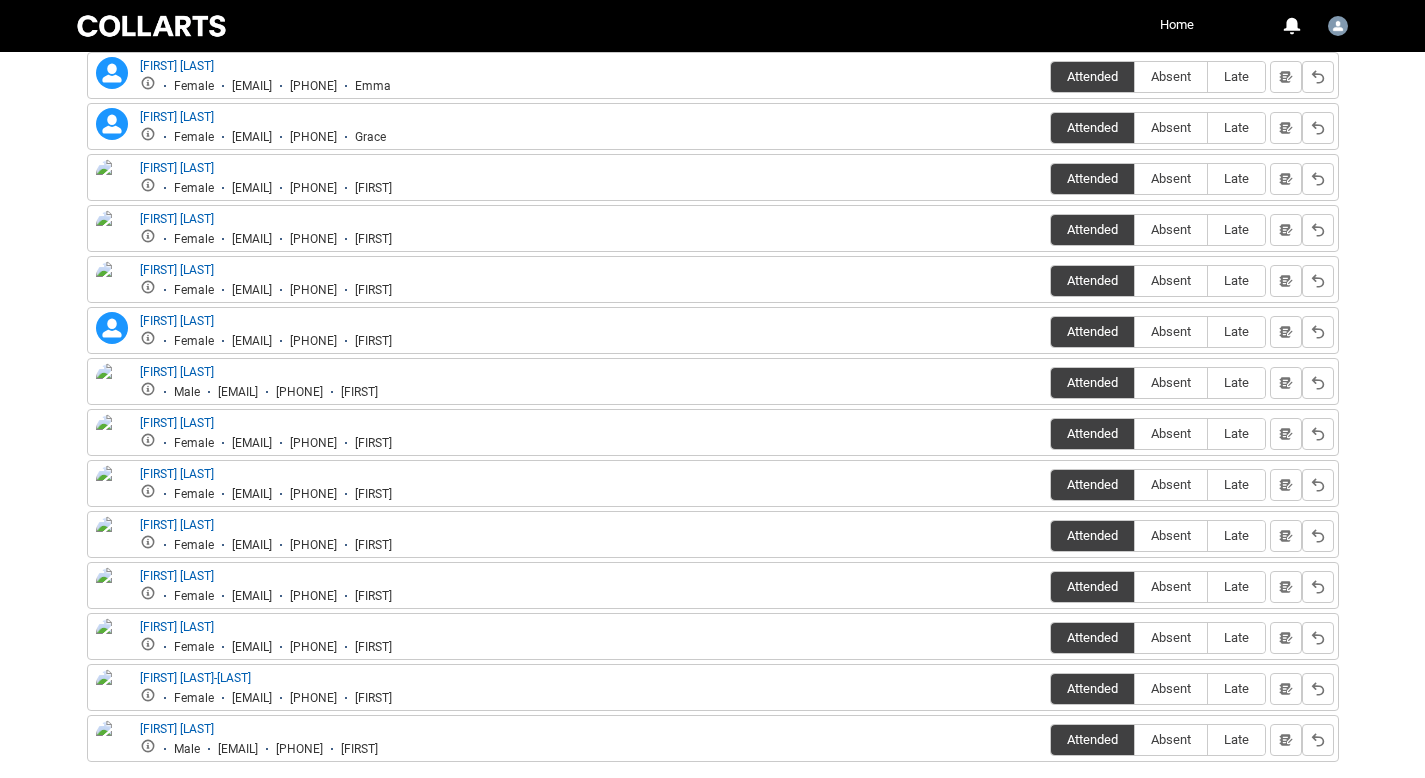 scroll, scrollTop: 1306, scrollLeft: 0, axis: vertical 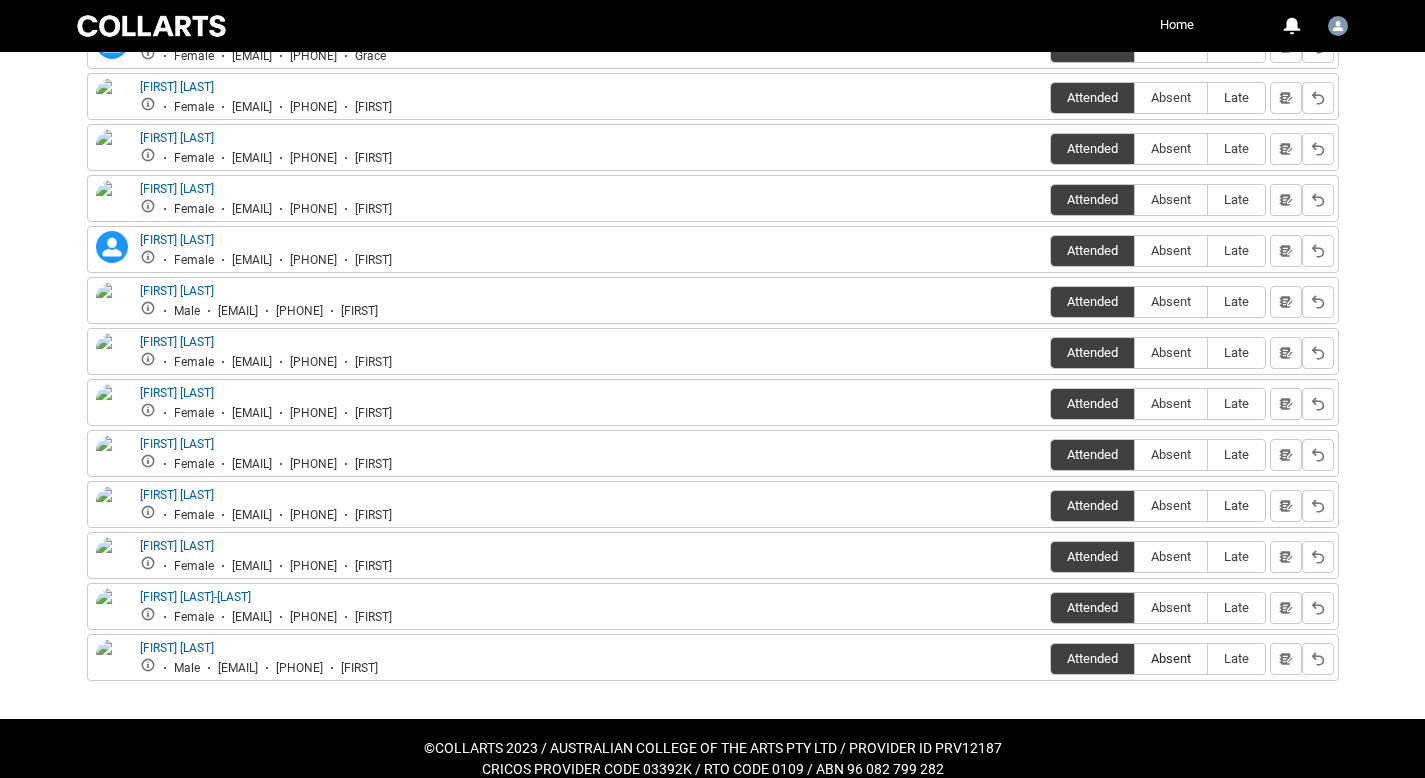 click on "Absent" at bounding box center (1171, 658) 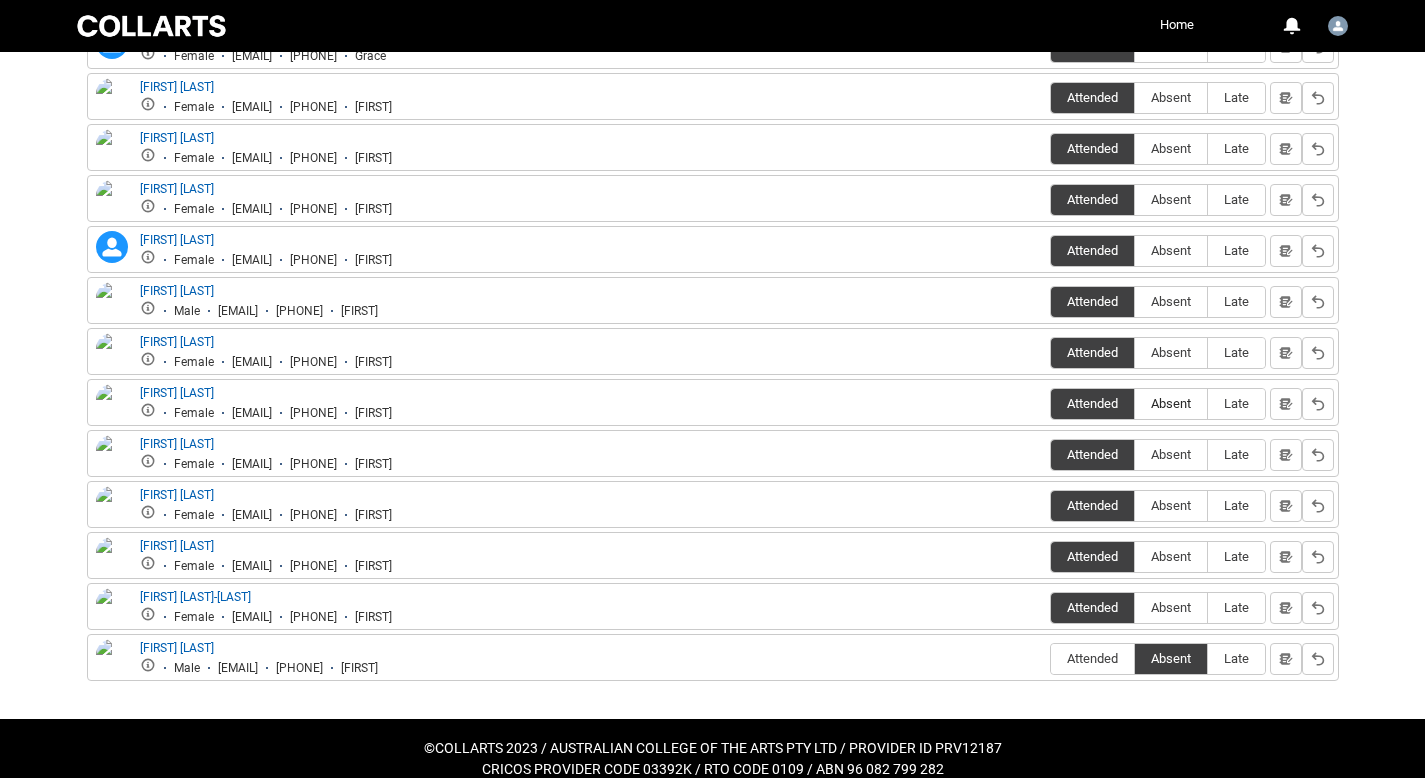 click on "Absent" at bounding box center [1171, 403] 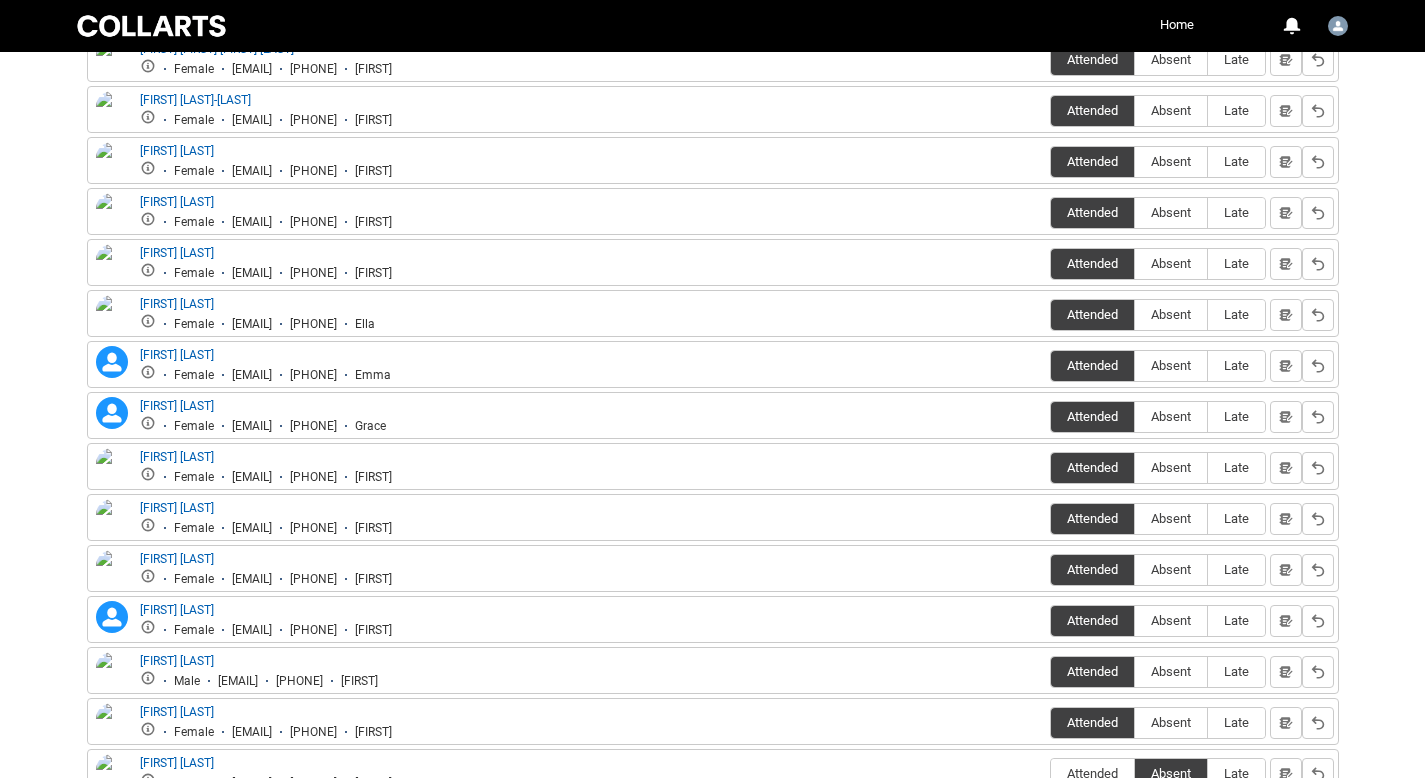 scroll, scrollTop: 914, scrollLeft: 0, axis: vertical 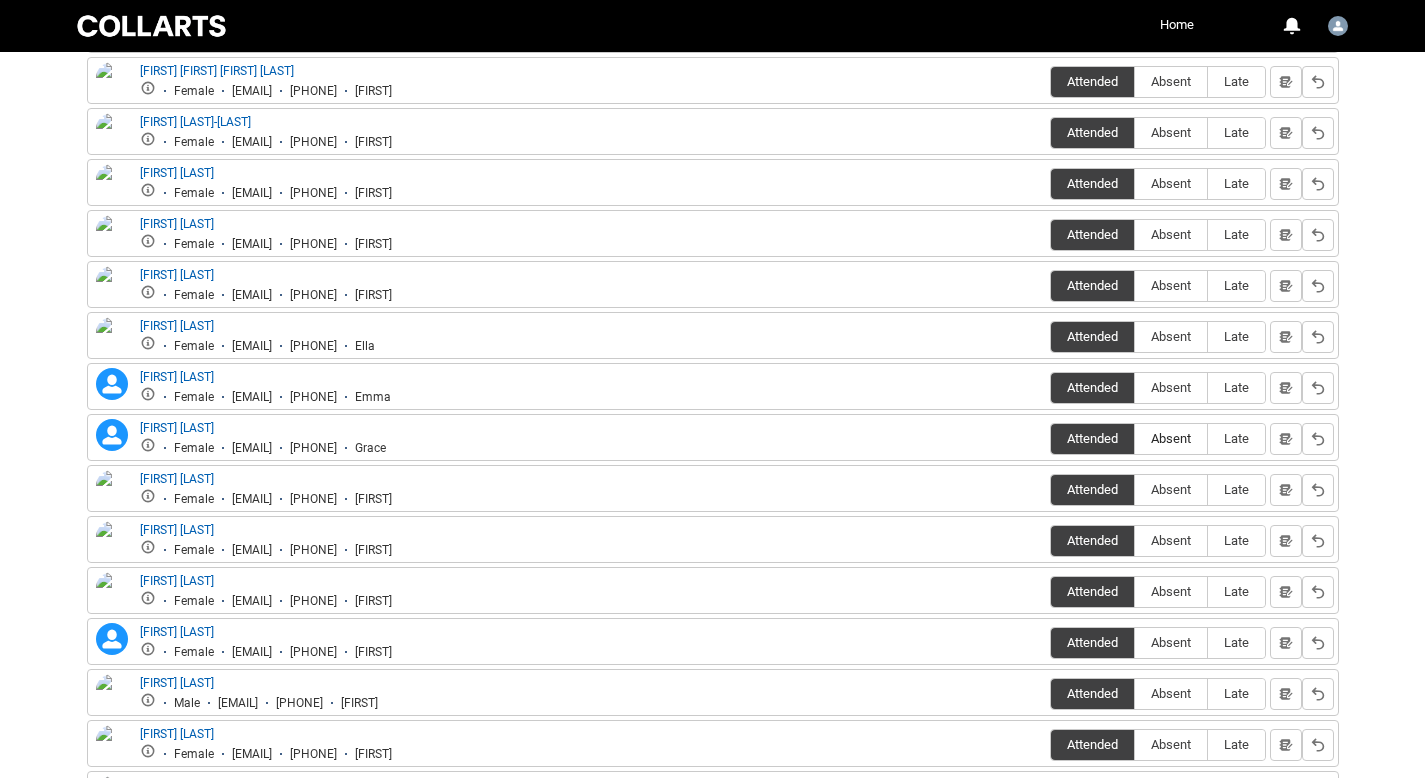 click on "Absent" at bounding box center [1171, 438] 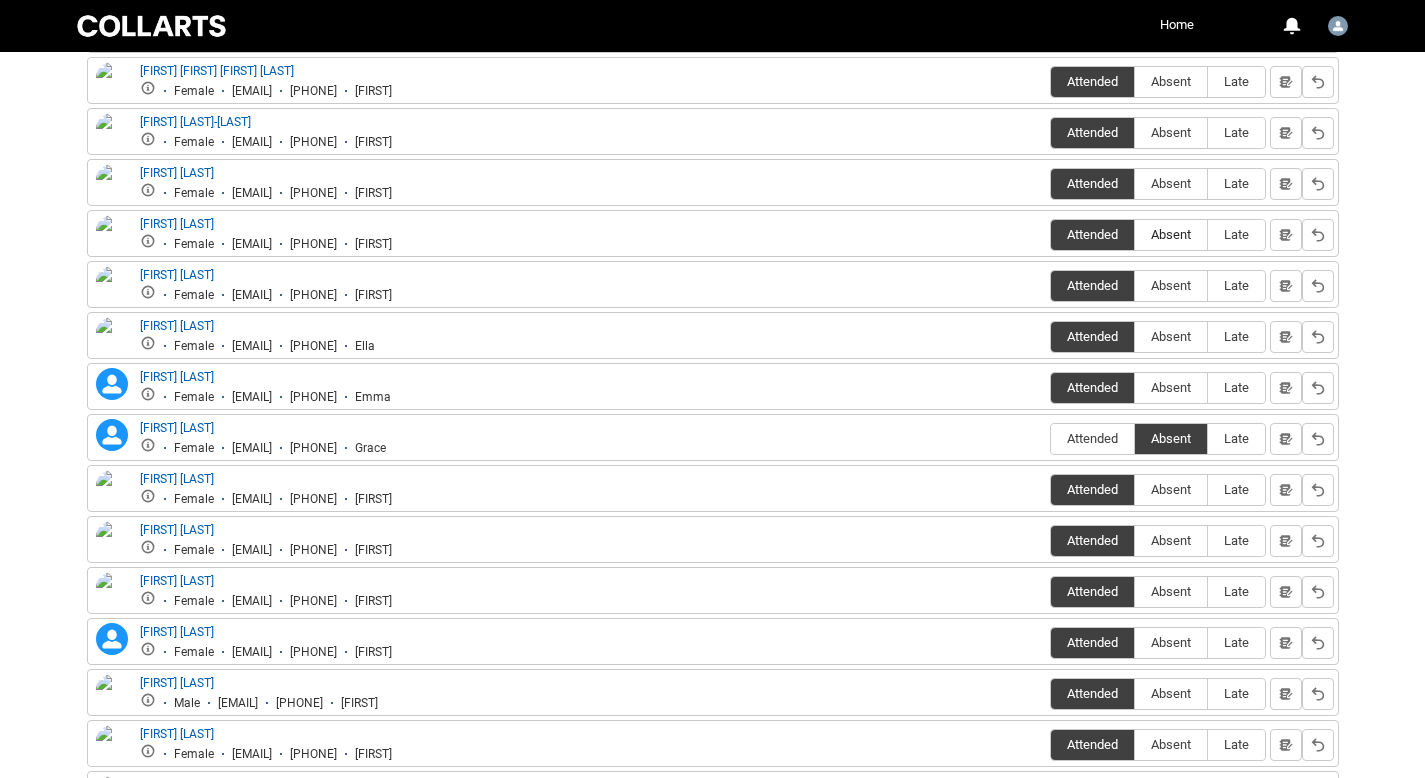 click on "Absent" at bounding box center (1171, 234) 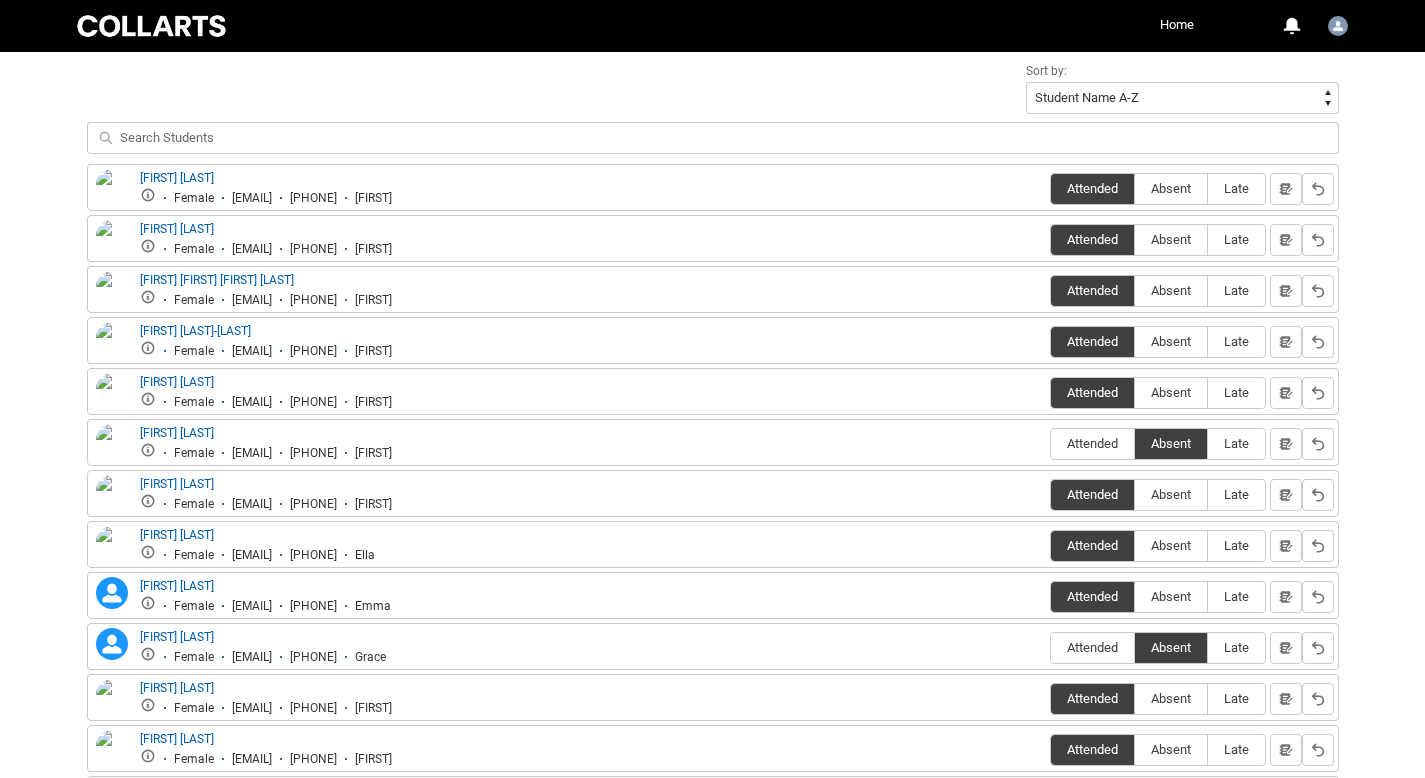 scroll, scrollTop: 702, scrollLeft: 0, axis: vertical 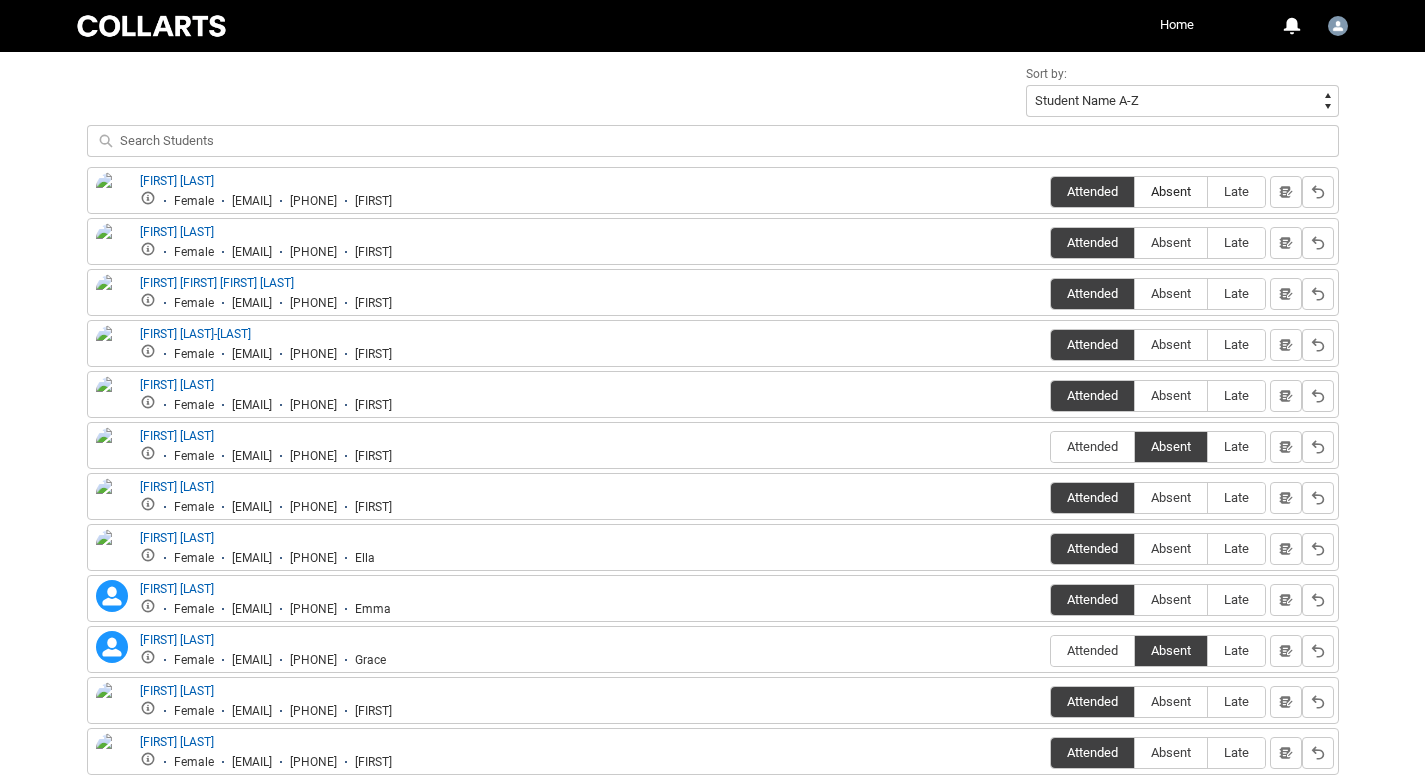 click on "Absent" at bounding box center [1171, 191] 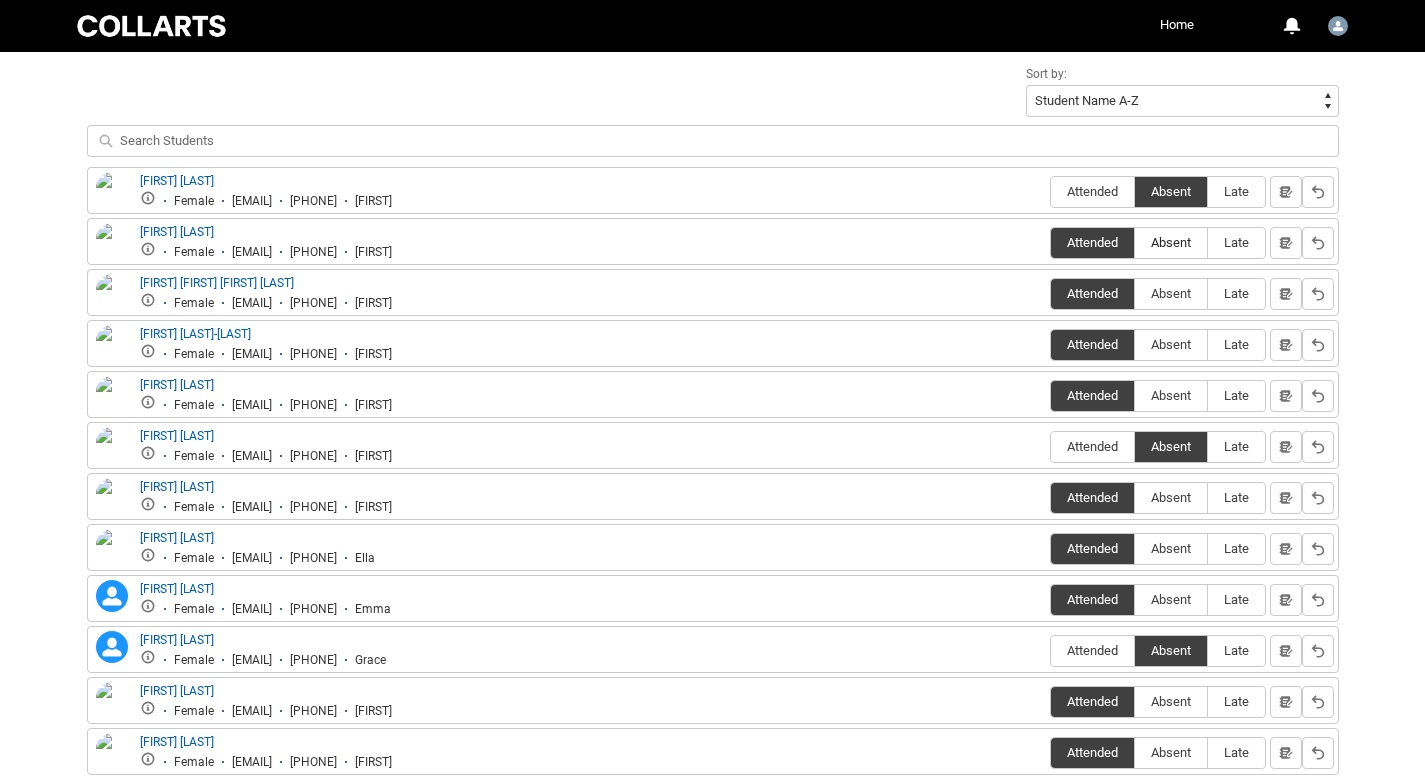 click on "Absent" at bounding box center (1171, 242) 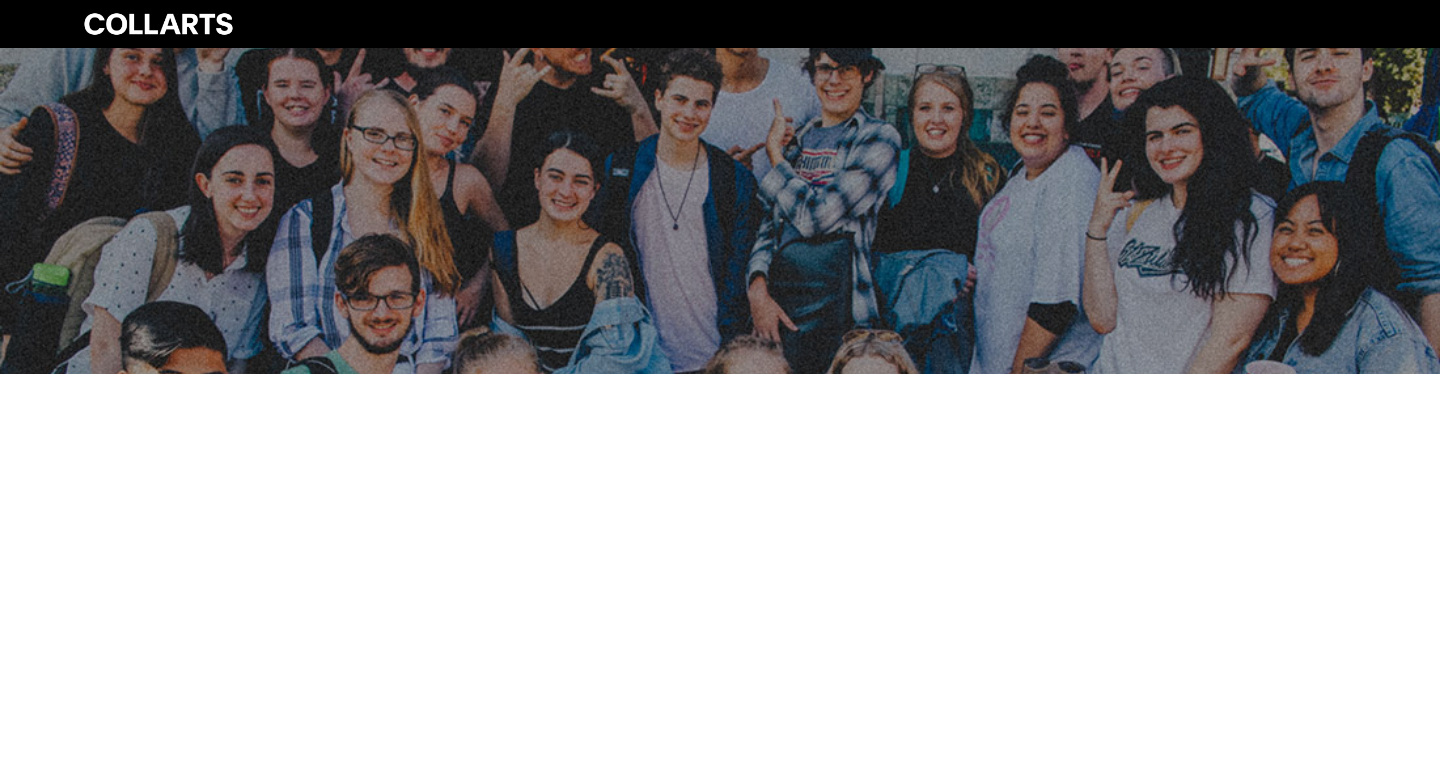 scroll, scrollTop: 0, scrollLeft: 0, axis: both 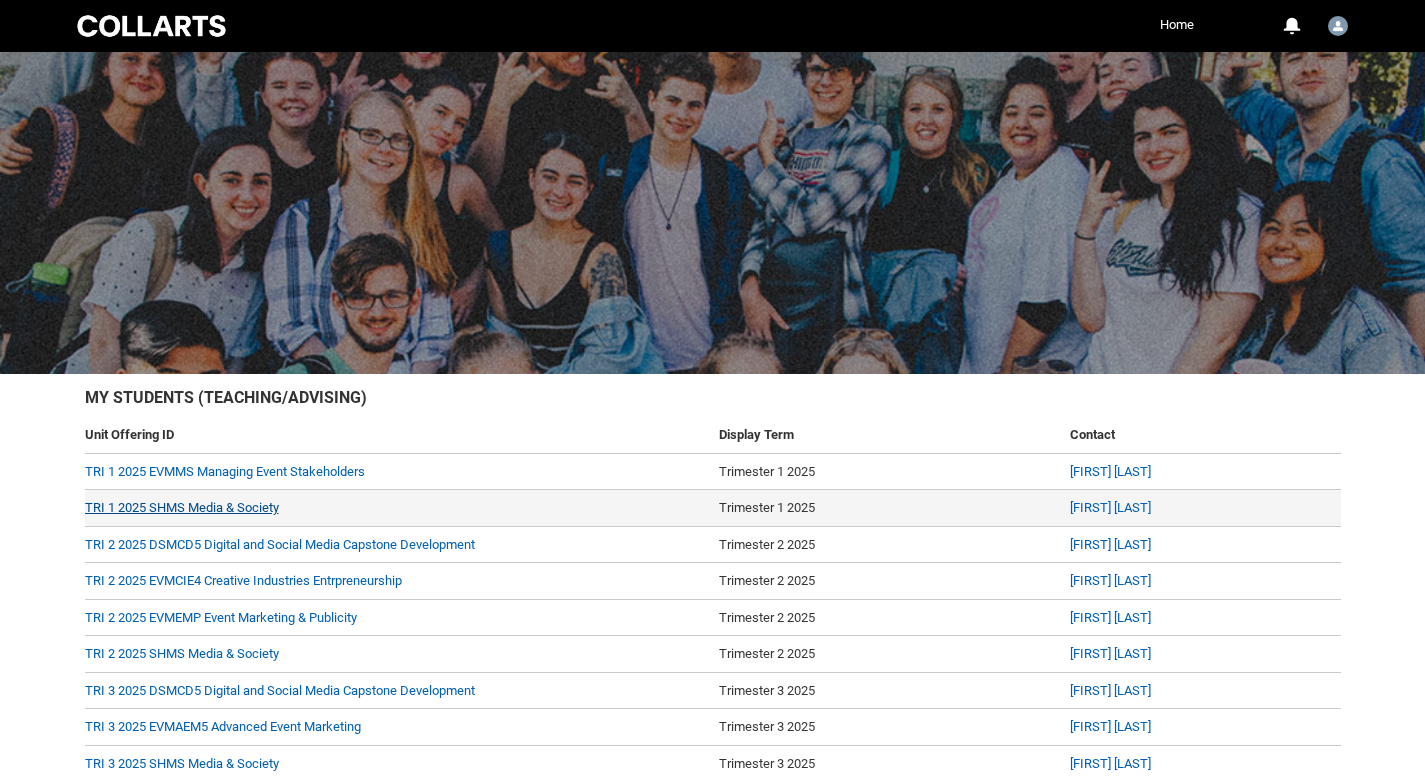 click on "TRI 1 2025 SHMS Media & Society" at bounding box center (182, 507) 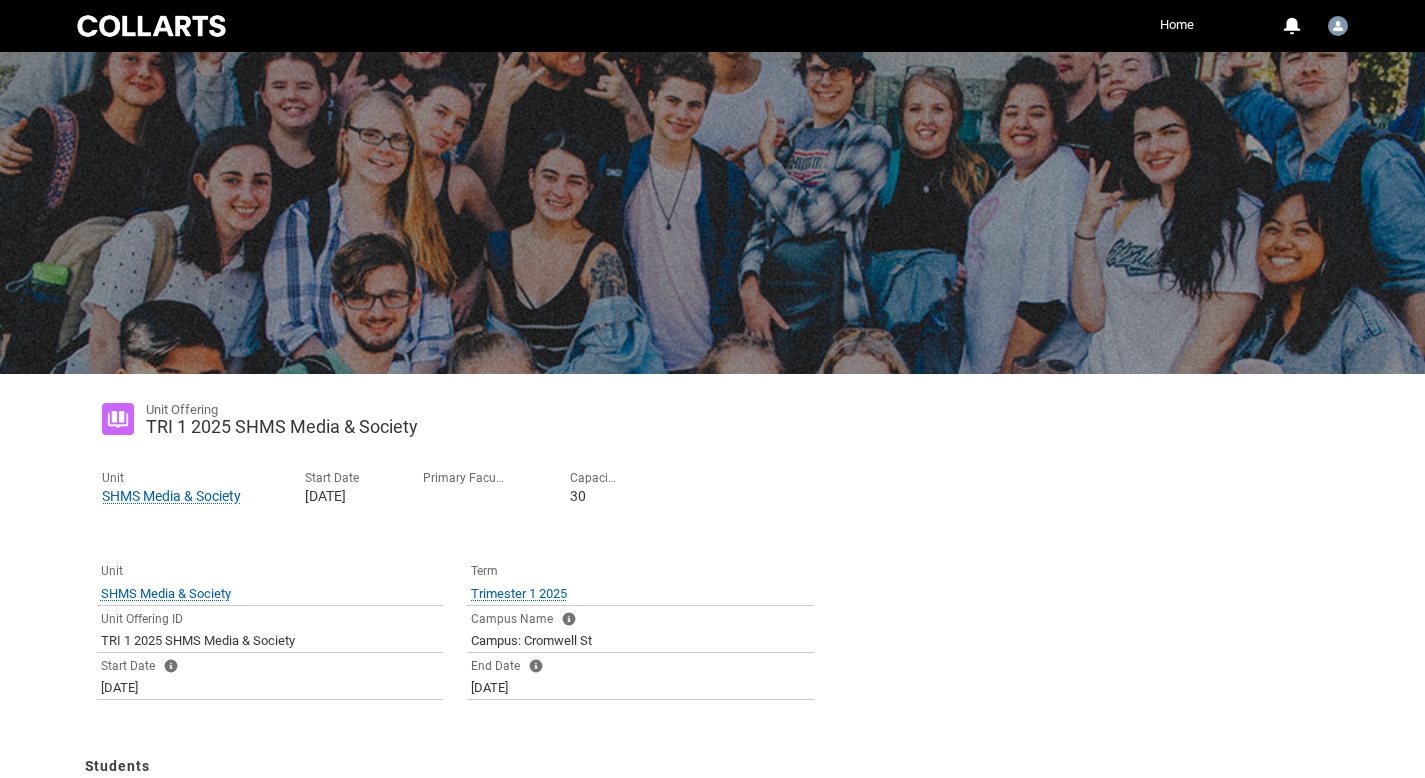 type on "240" 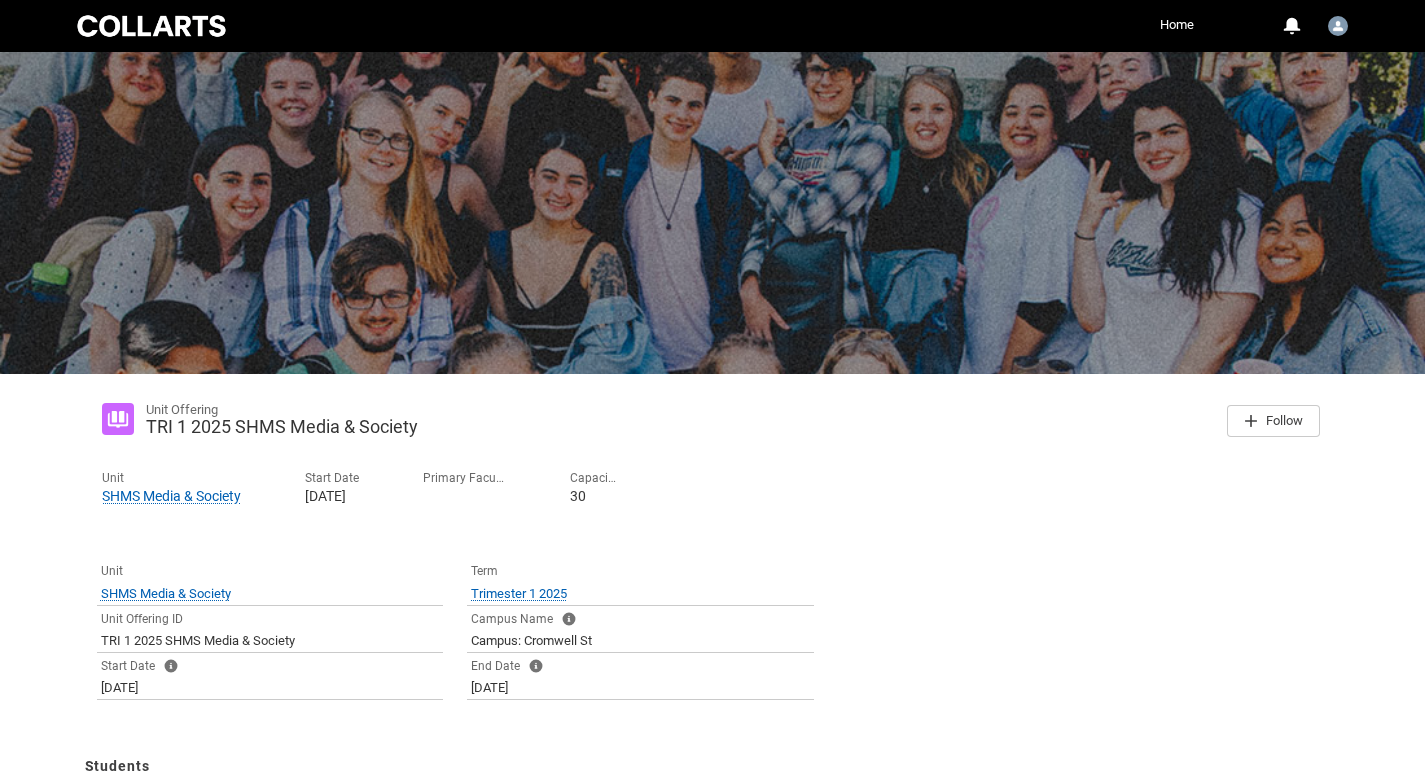 click on "Unit SHMS Media & Society Open SHMS Media & Society Preview Open SHMS Media & Society Preview Start Date [DATE] Primary Faculty Capacity 30" 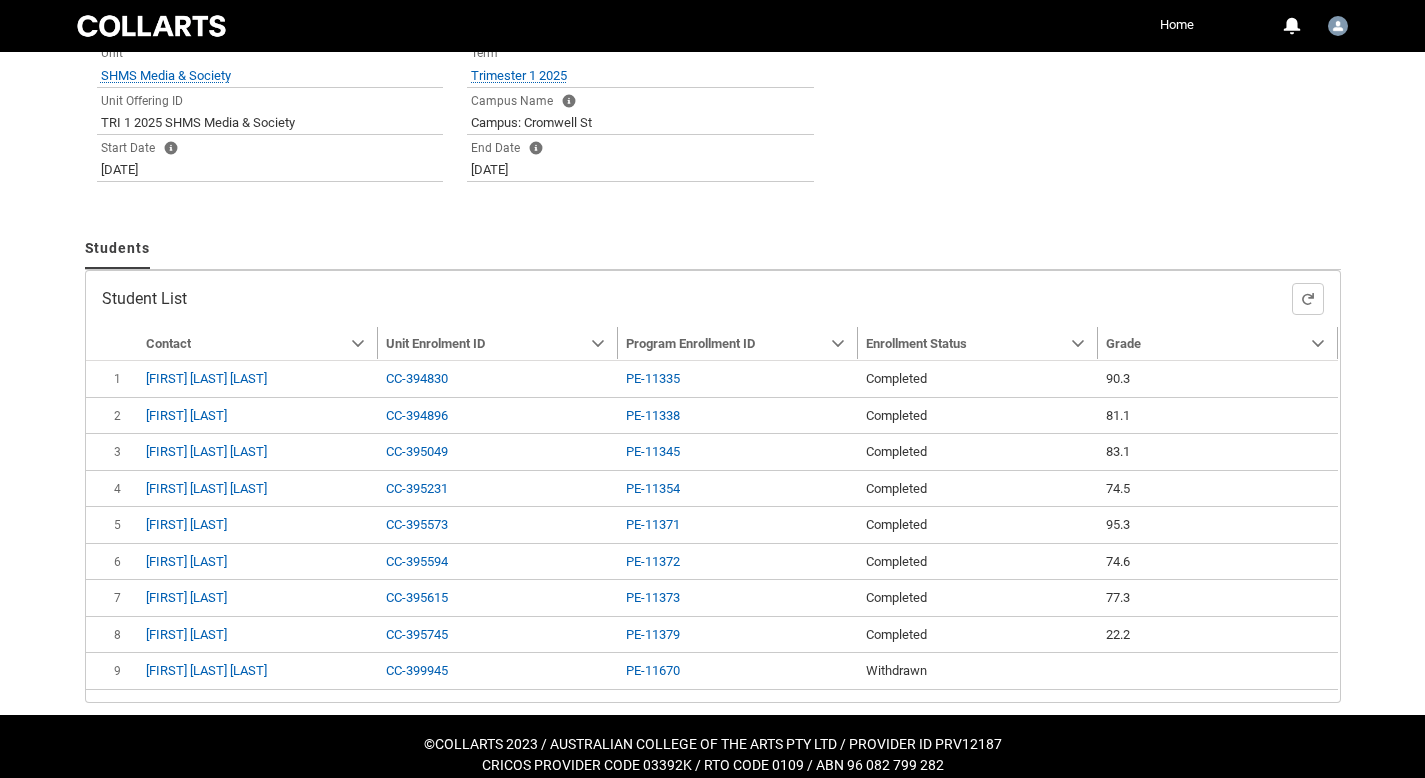 scroll, scrollTop: 536, scrollLeft: 0, axis: vertical 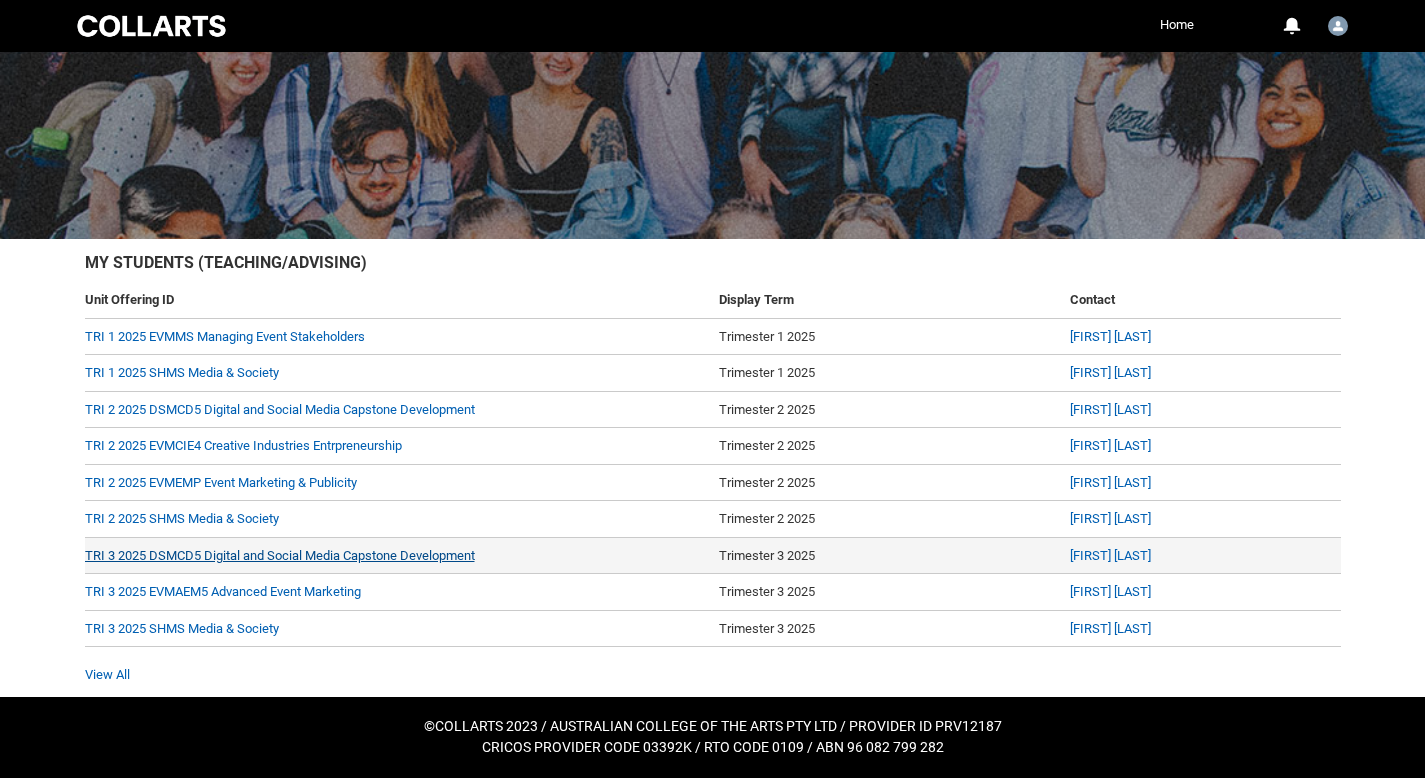 click on "TRI 3 2025 DSMCD5 Digital and Social Media Capstone Development" at bounding box center (280, 555) 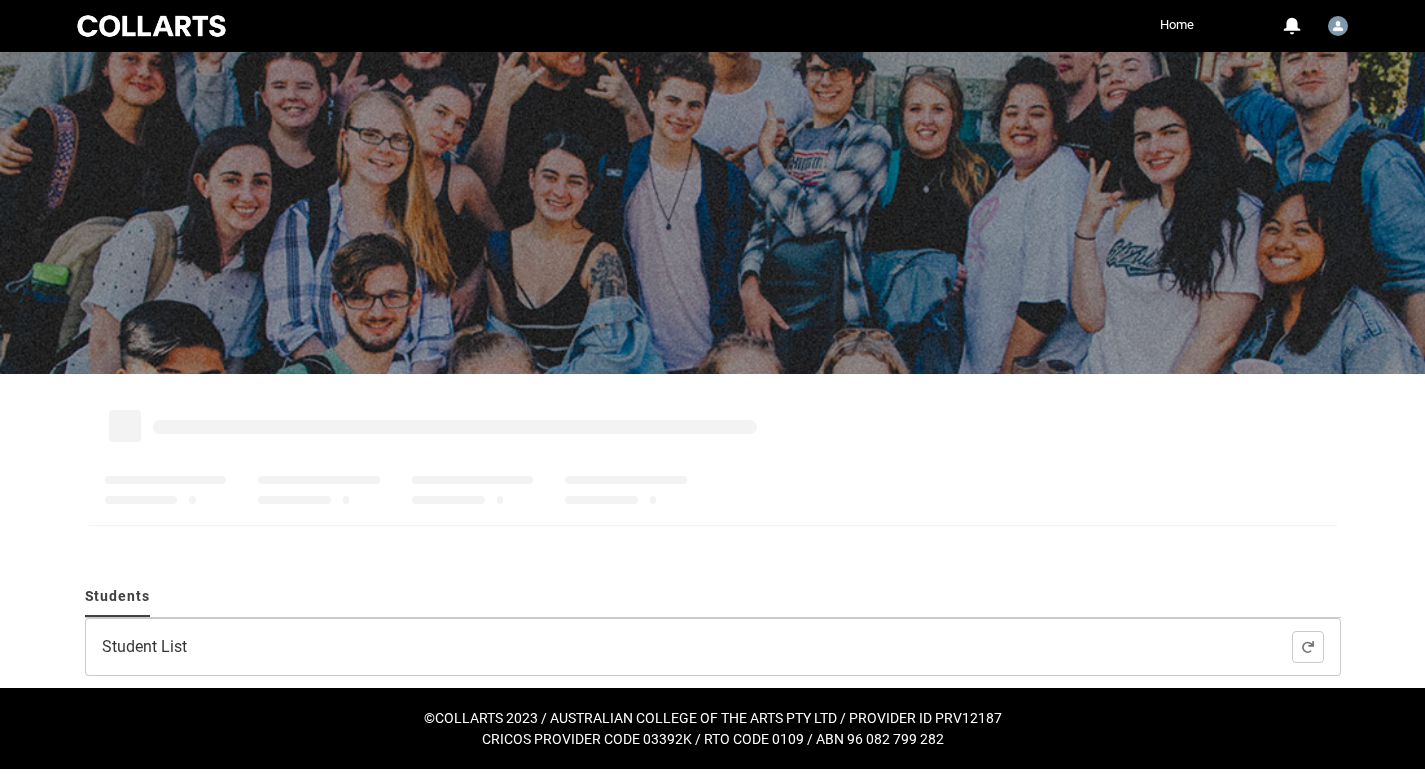 scroll, scrollTop: 0, scrollLeft: 0, axis: both 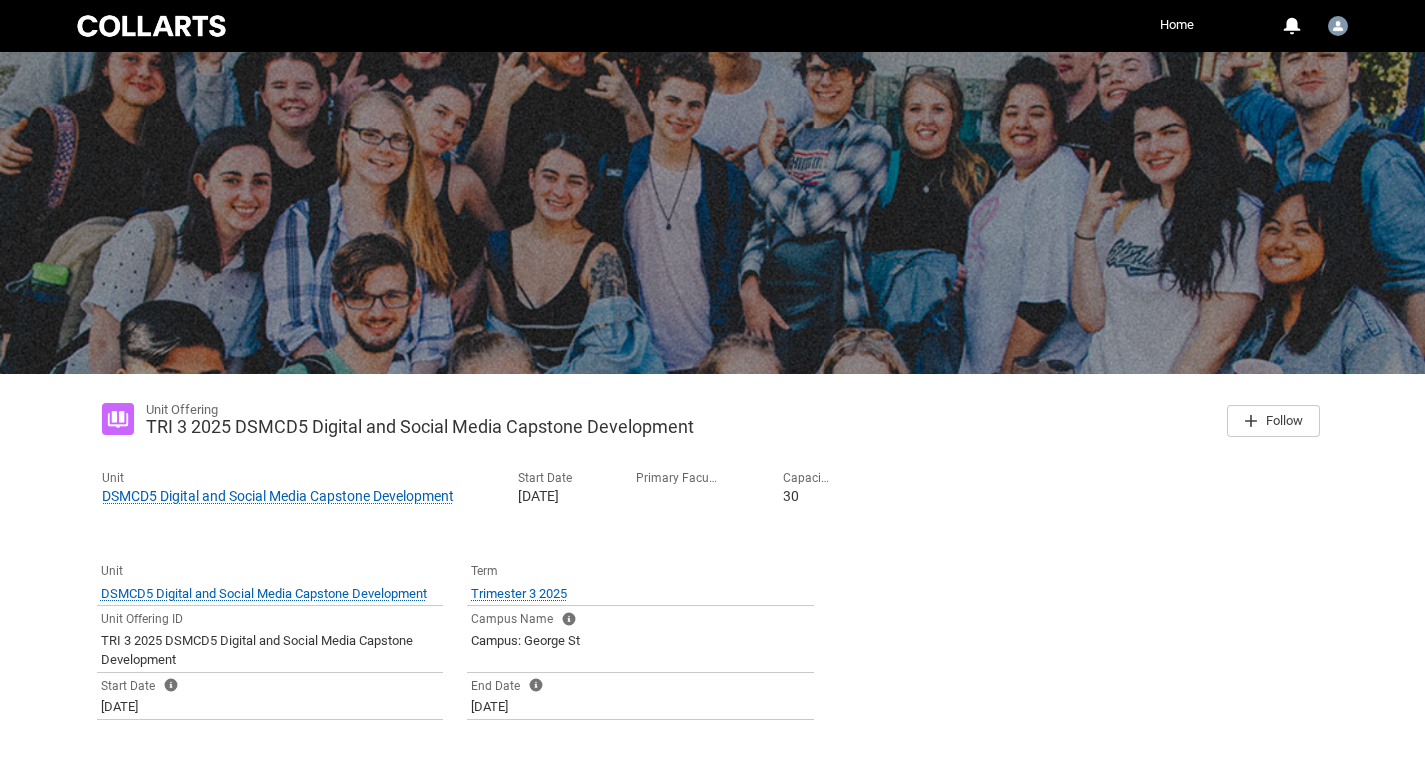 type on "240" 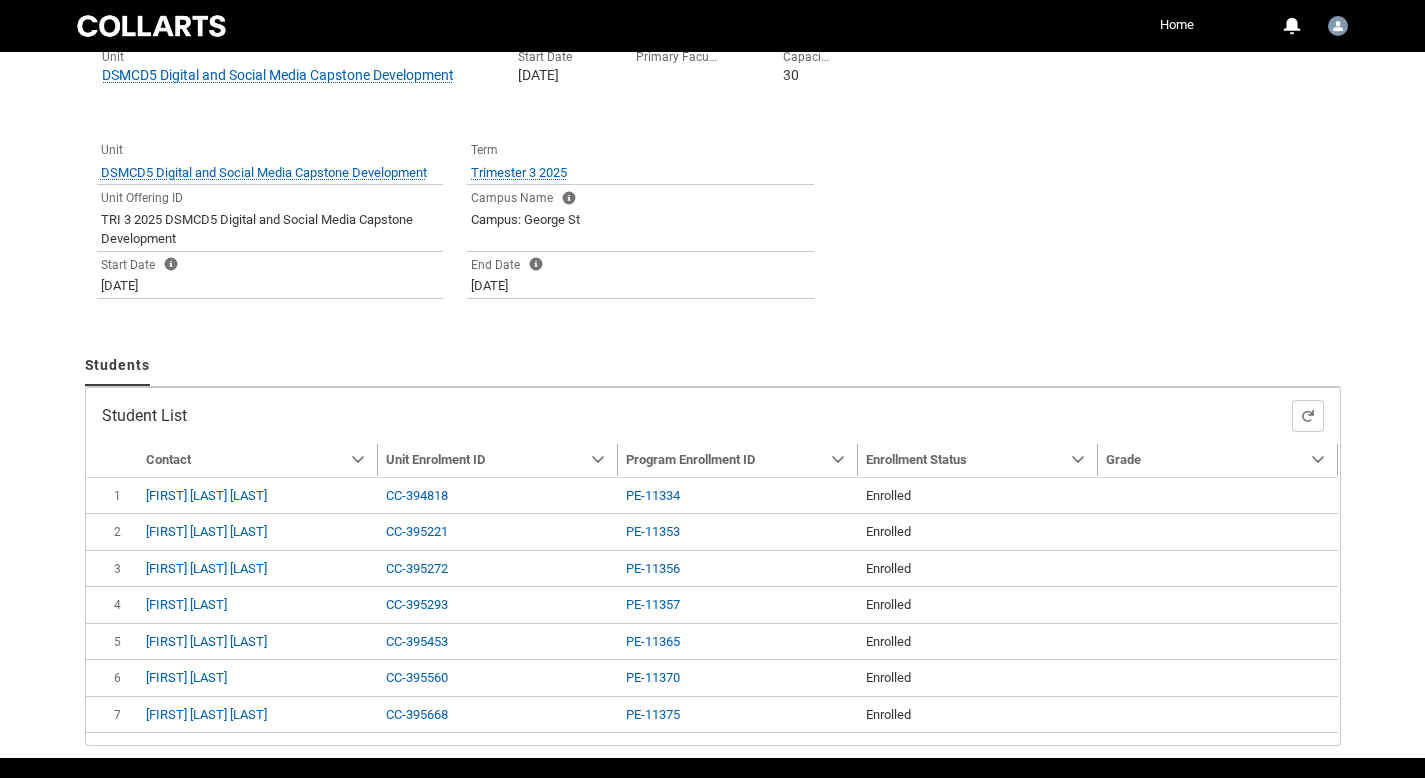 scroll, scrollTop: 482, scrollLeft: 0, axis: vertical 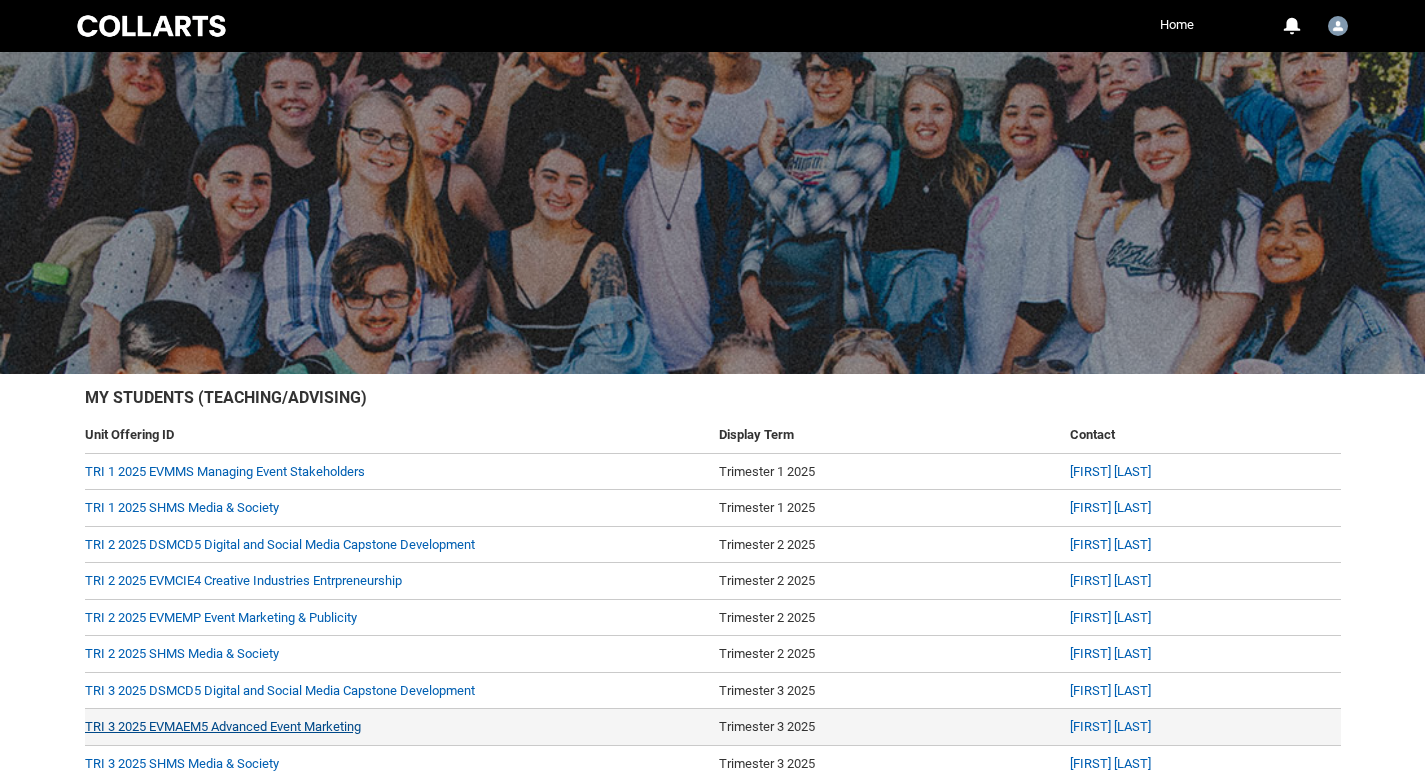 click on "TRI 3 2025 EVMAEM5 Advanced Event Marketing" at bounding box center (223, 726) 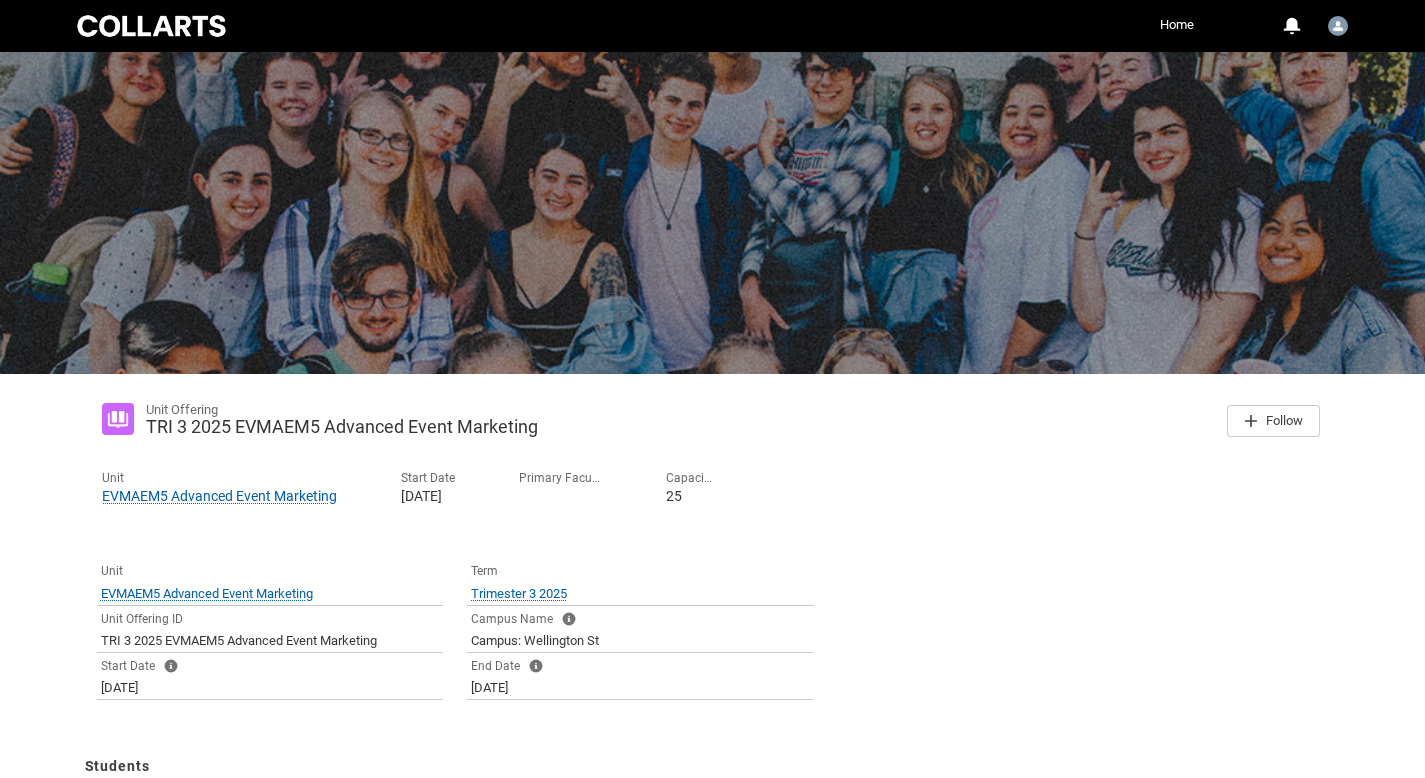 type on "240" 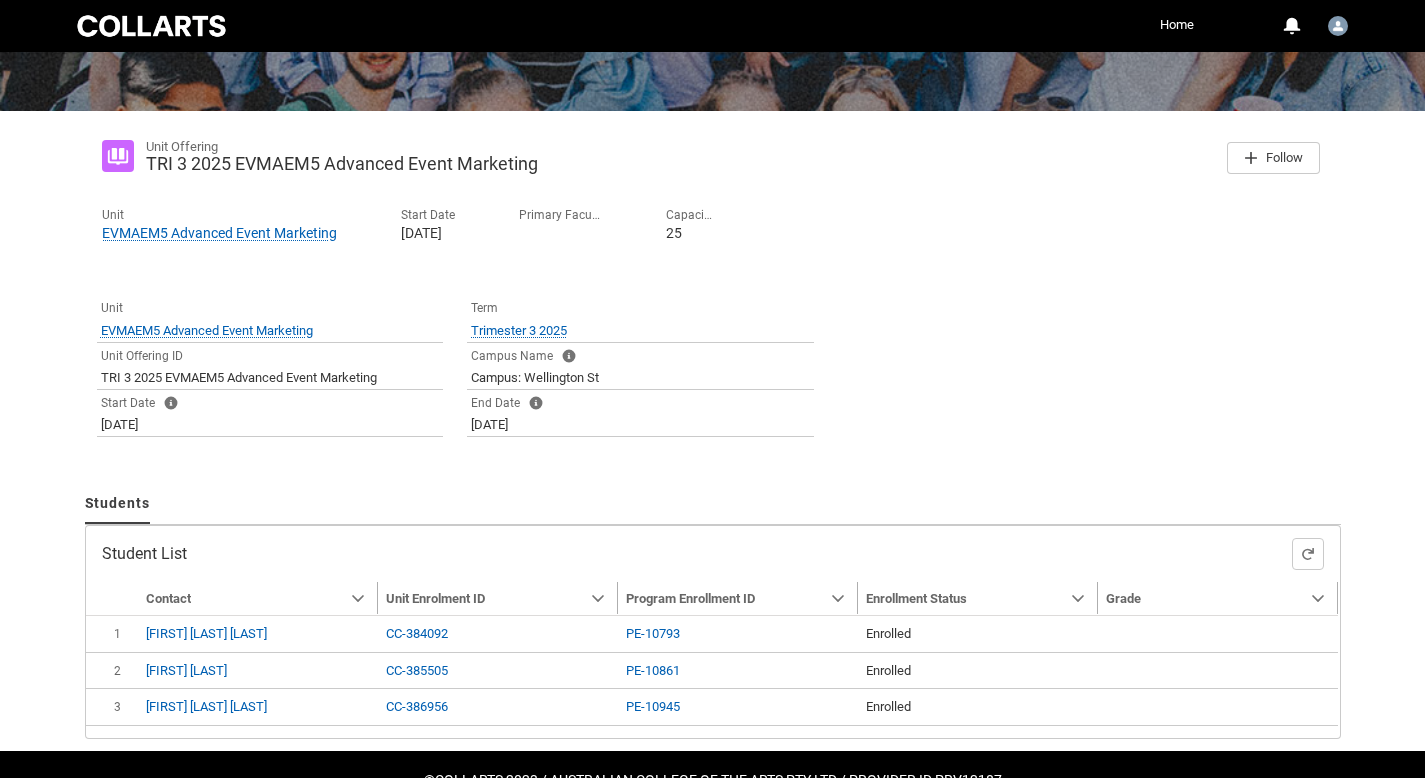 scroll, scrollTop: 285, scrollLeft: 0, axis: vertical 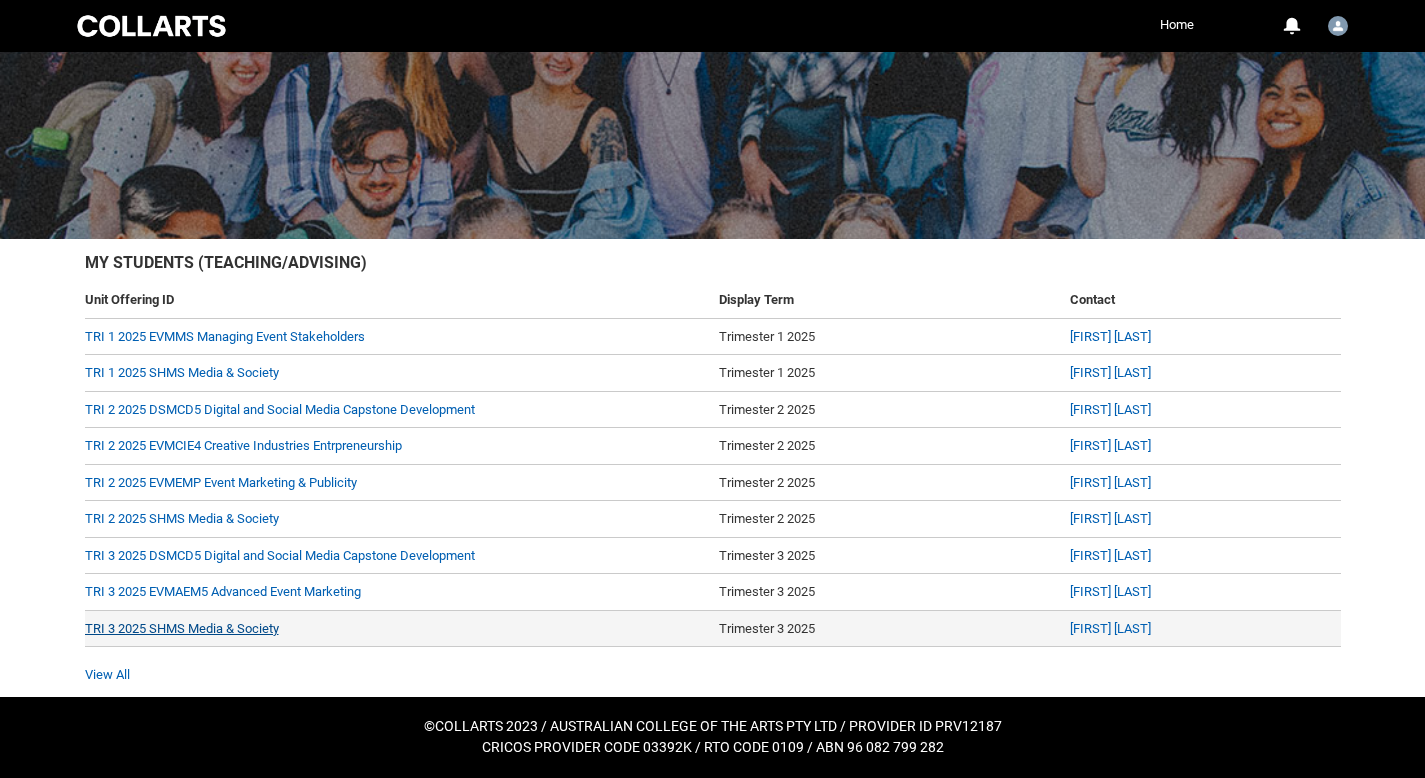 click on "TRI 3 2025 SHMS Media & Society" at bounding box center (182, 628) 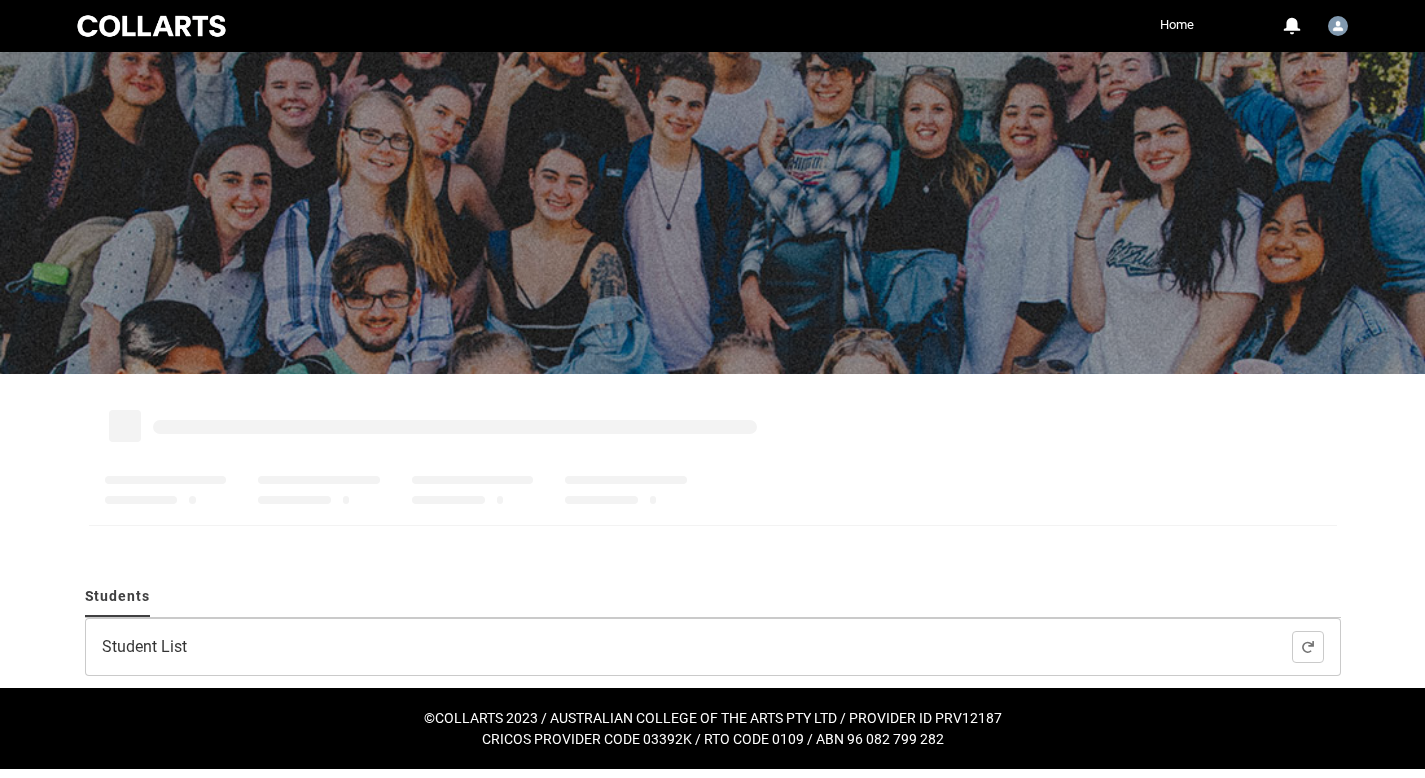scroll, scrollTop: 0, scrollLeft: 0, axis: both 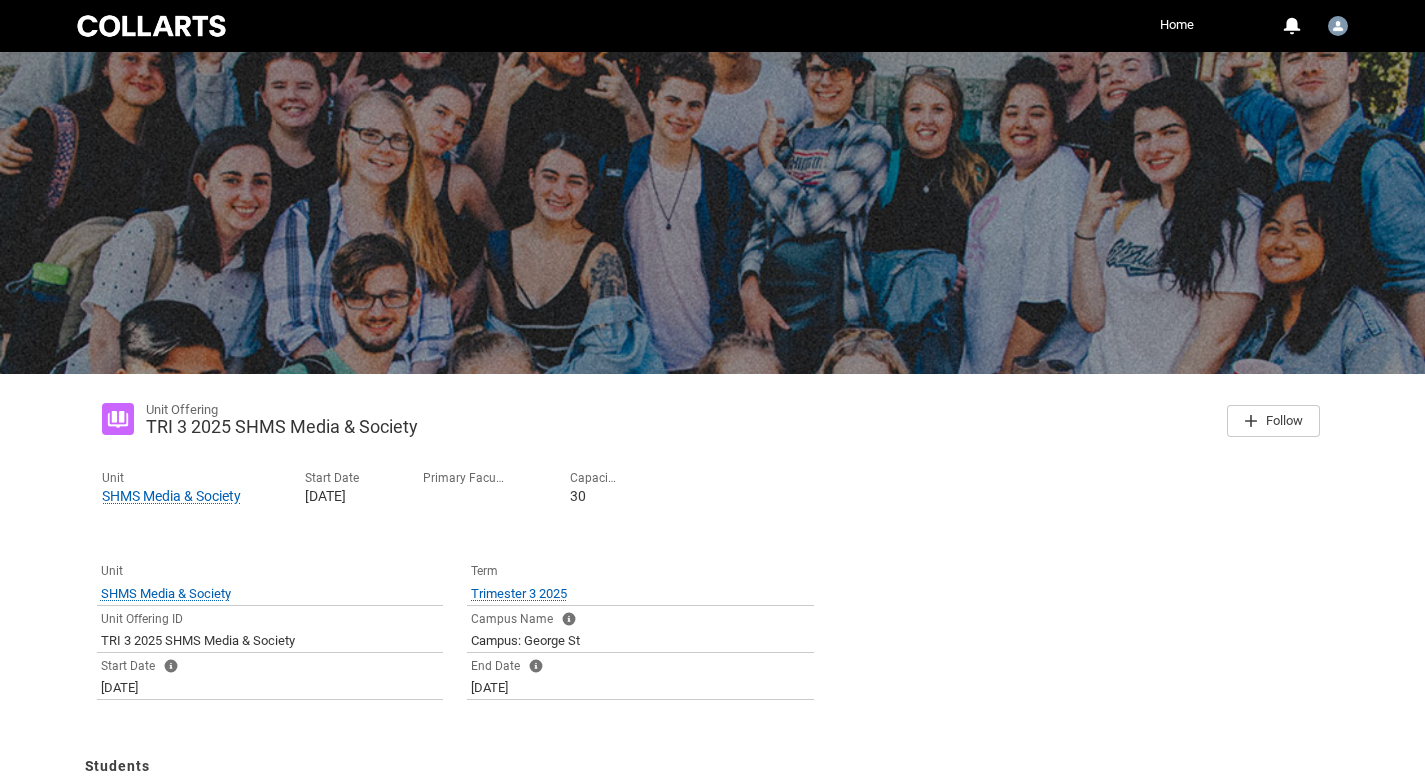 type on "240" 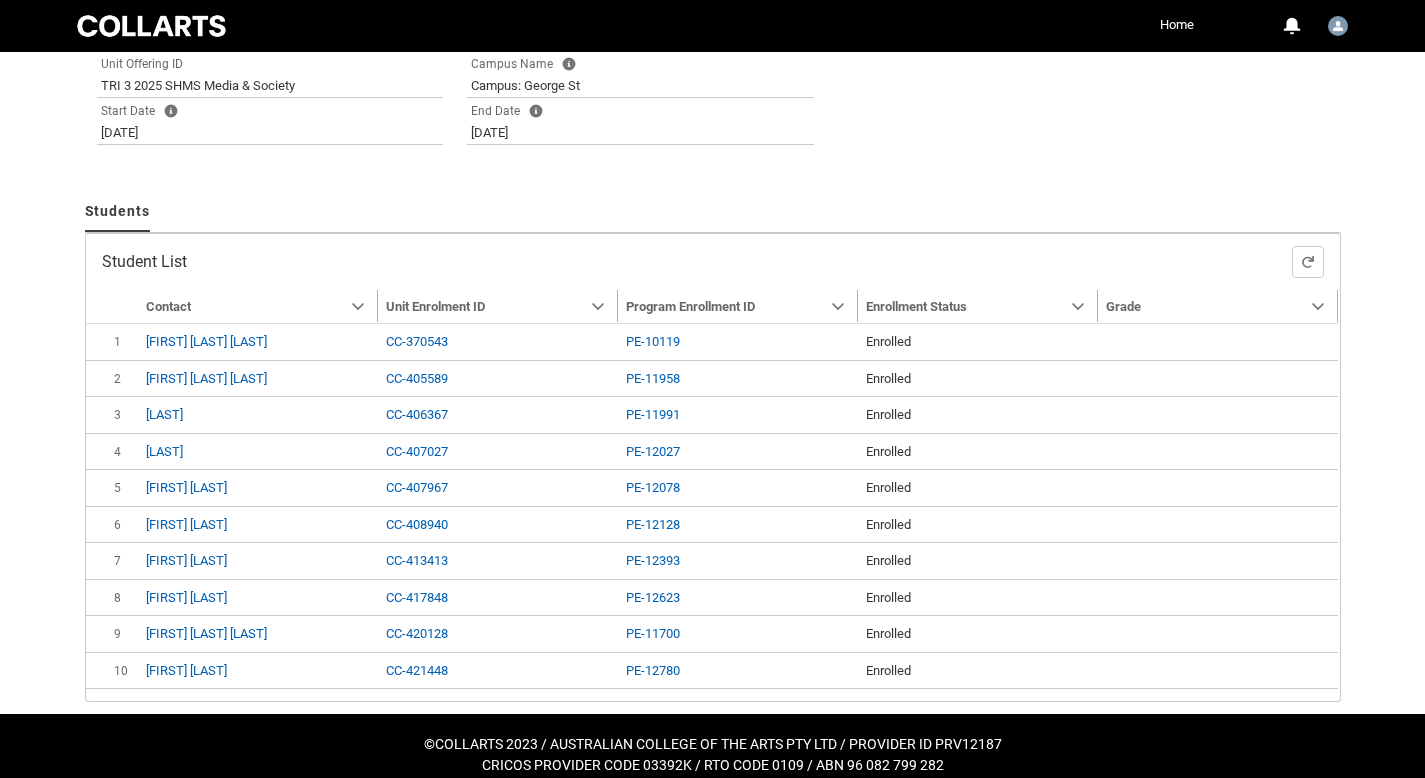 scroll, scrollTop: 572, scrollLeft: 0, axis: vertical 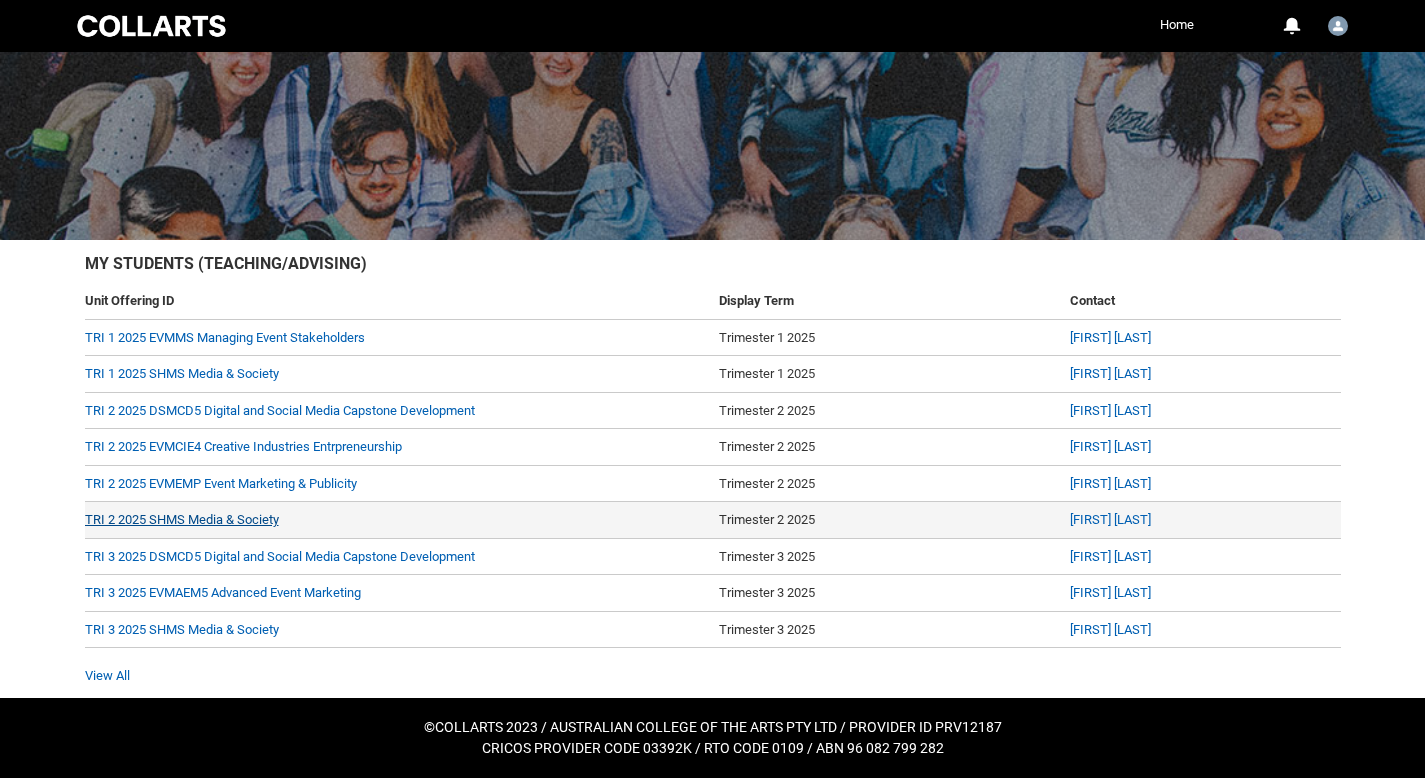 click on "TRI 2 2025 SHMS Media & Society" at bounding box center (182, 519) 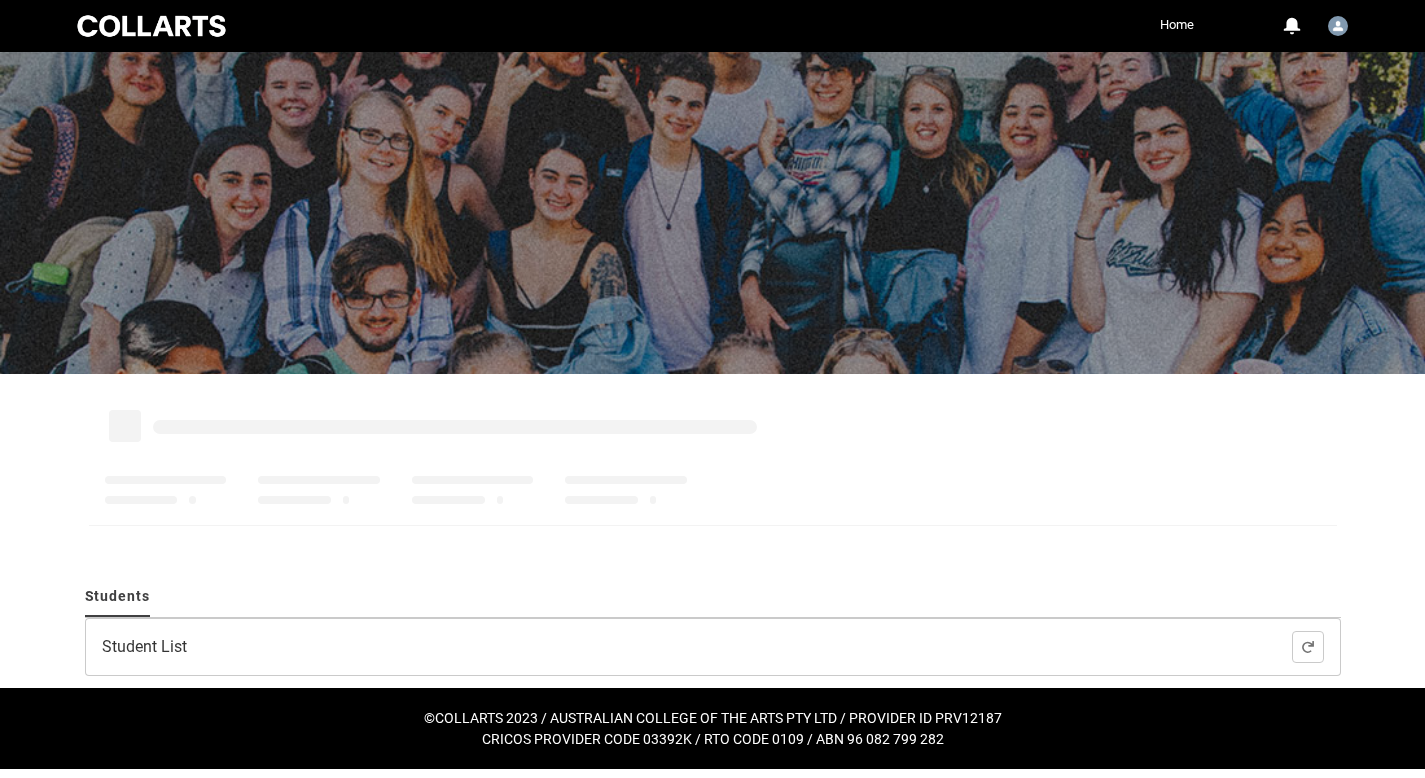 scroll, scrollTop: 0, scrollLeft: 0, axis: both 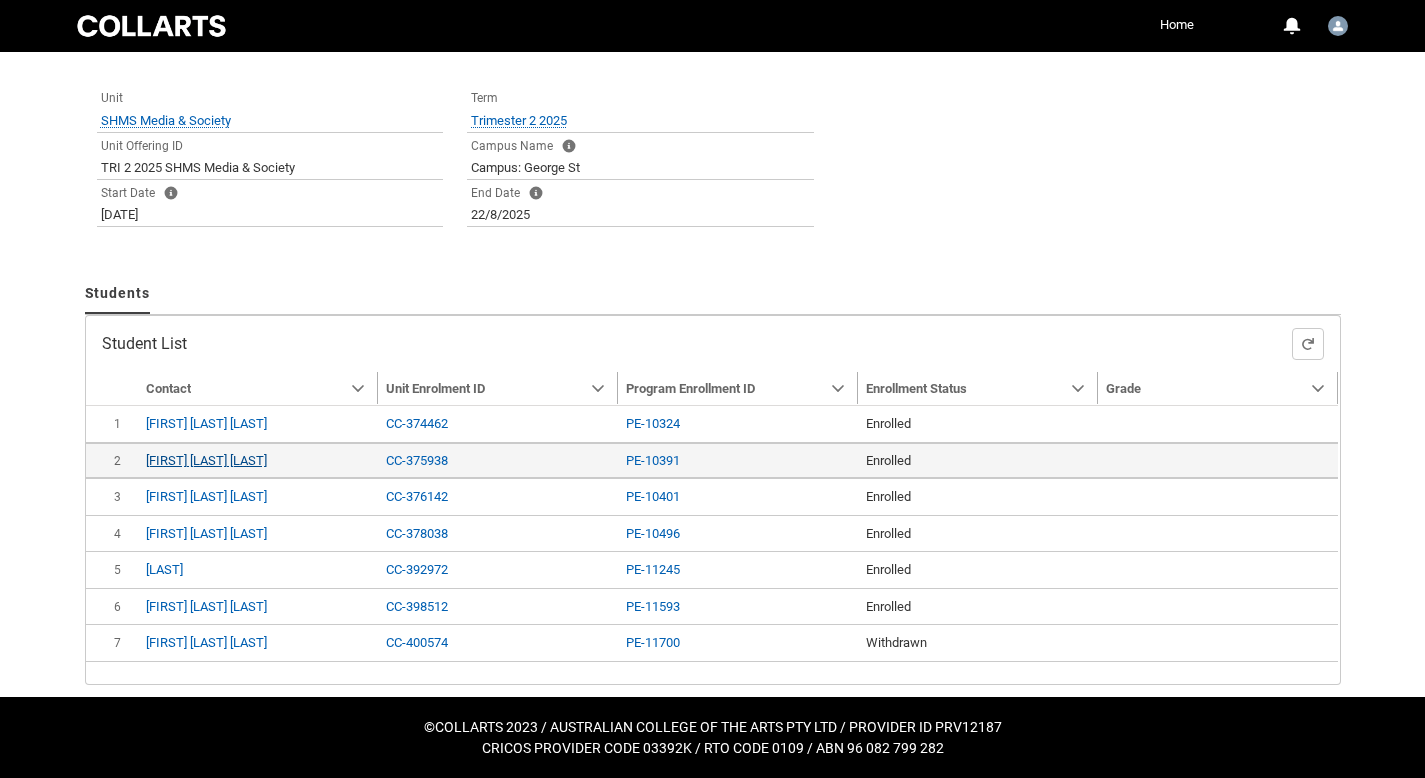 click on "[FIRST] [LAST] [LAST]" at bounding box center [206, 460] 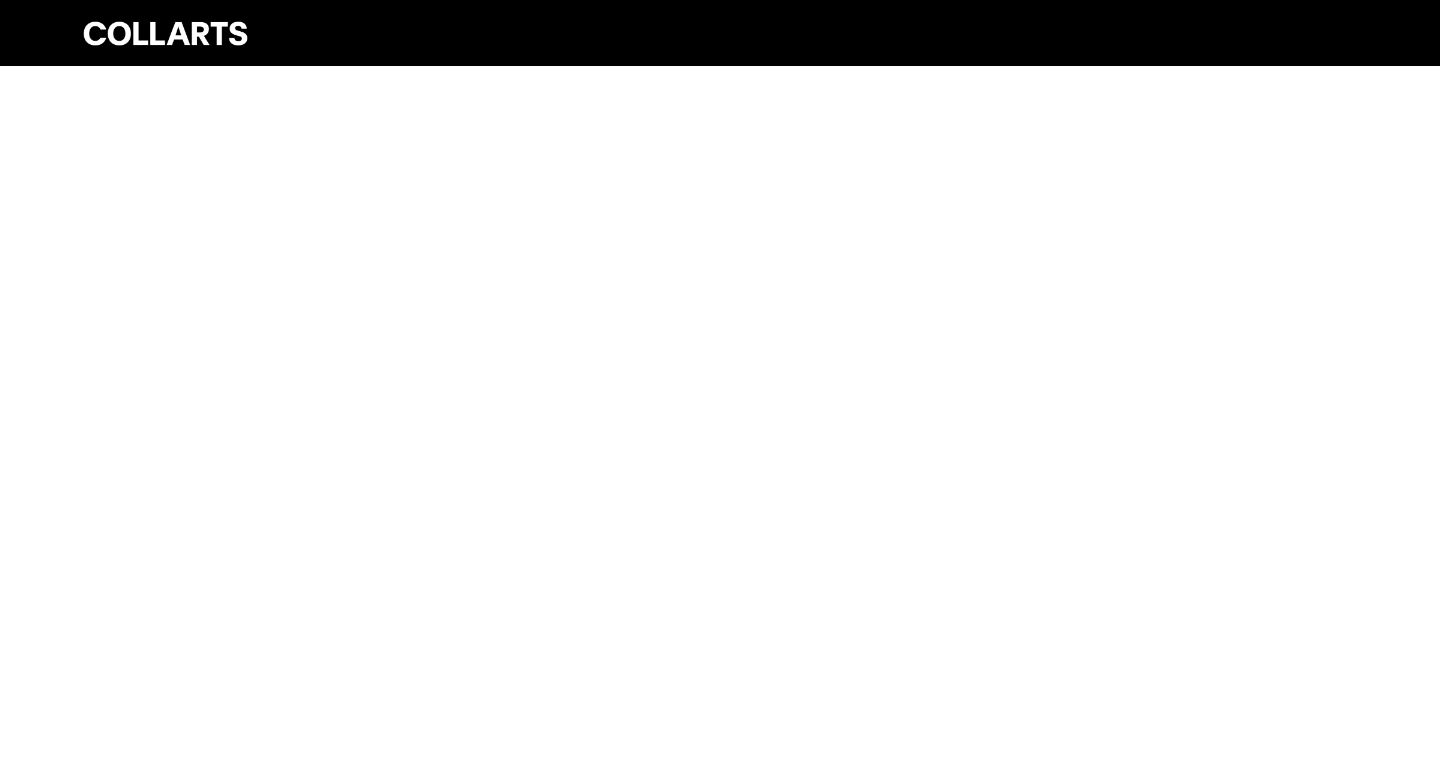 scroll, scrollTop: 0, scrollLeft: 0, axis: both 